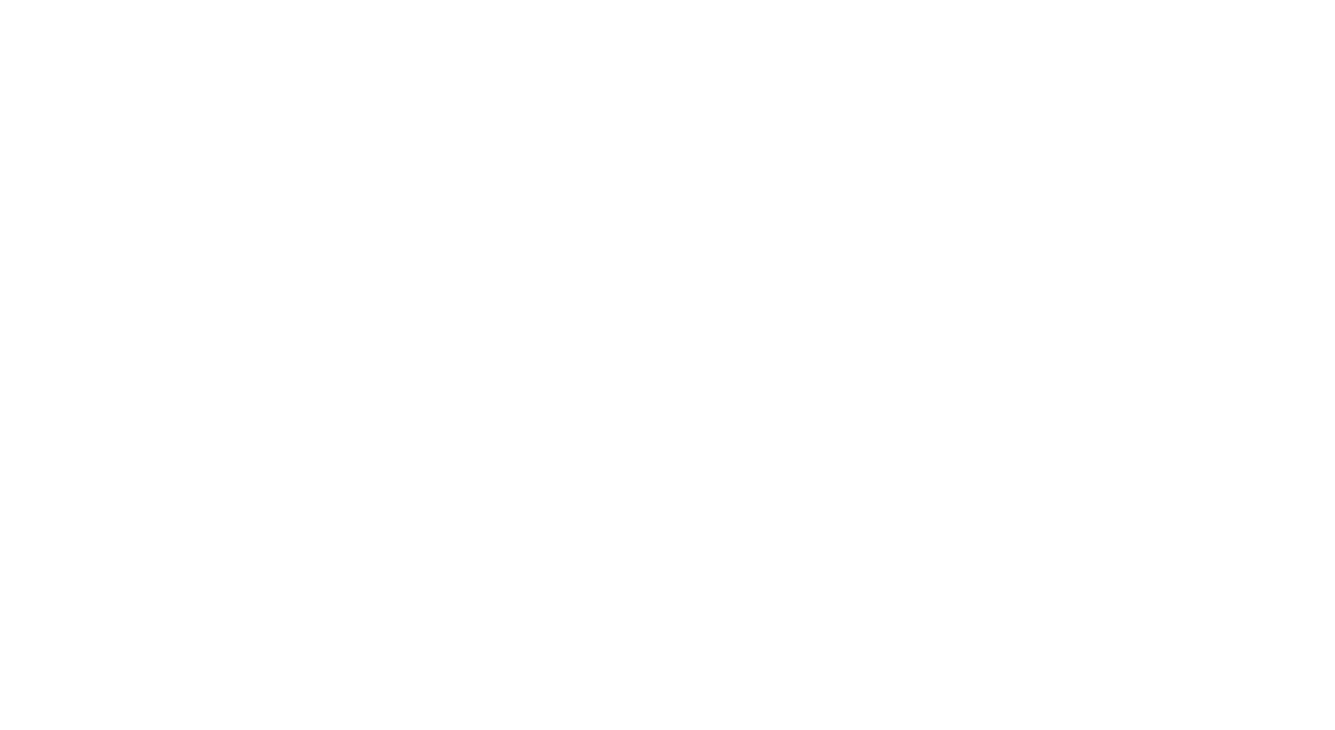scroll, scrollTop: 0, scrollLeft: 0, axis: both 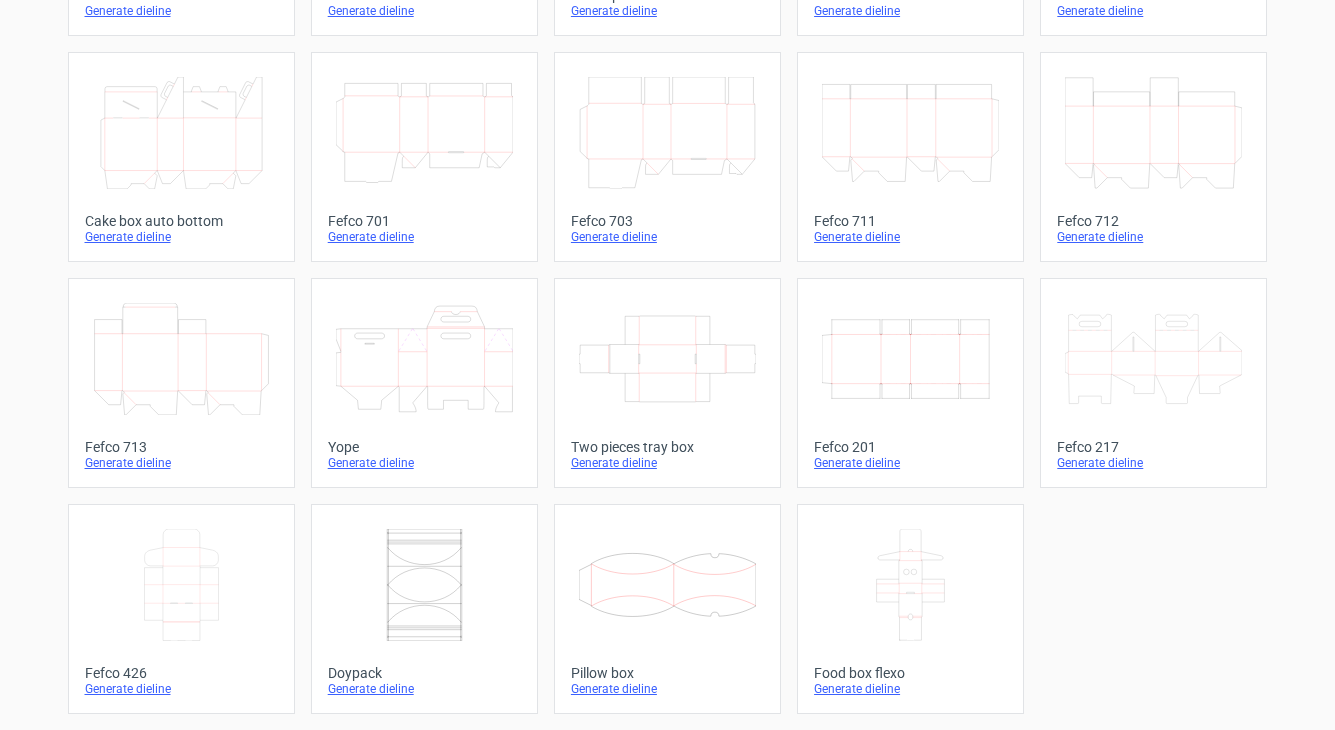 click 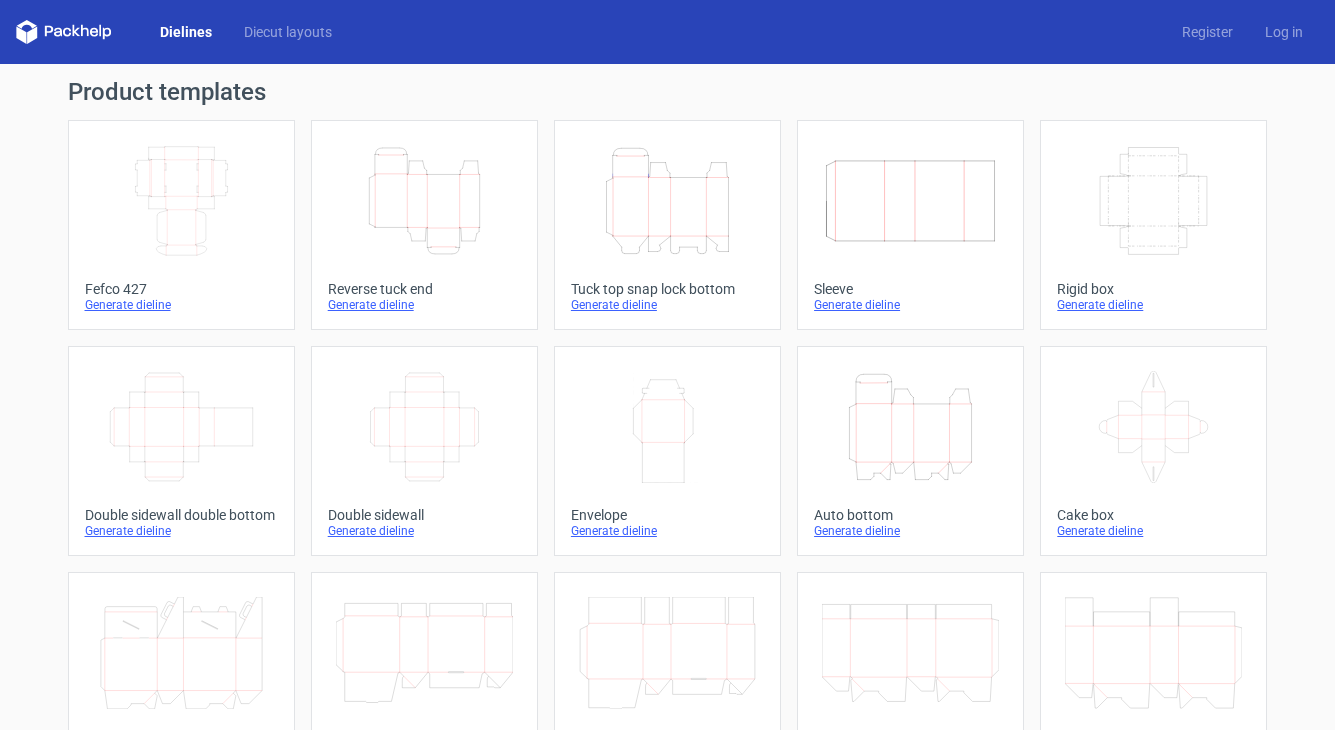 click 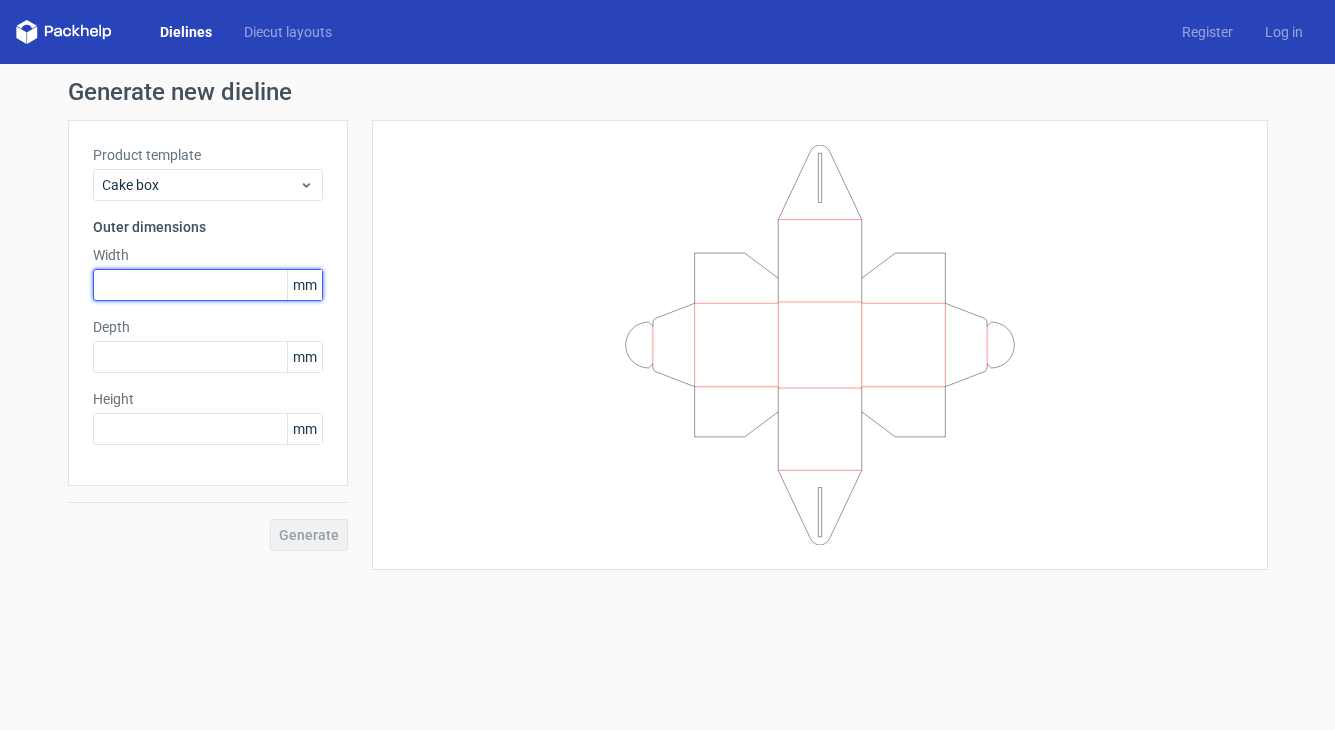 click at bounding box center [208, 285] 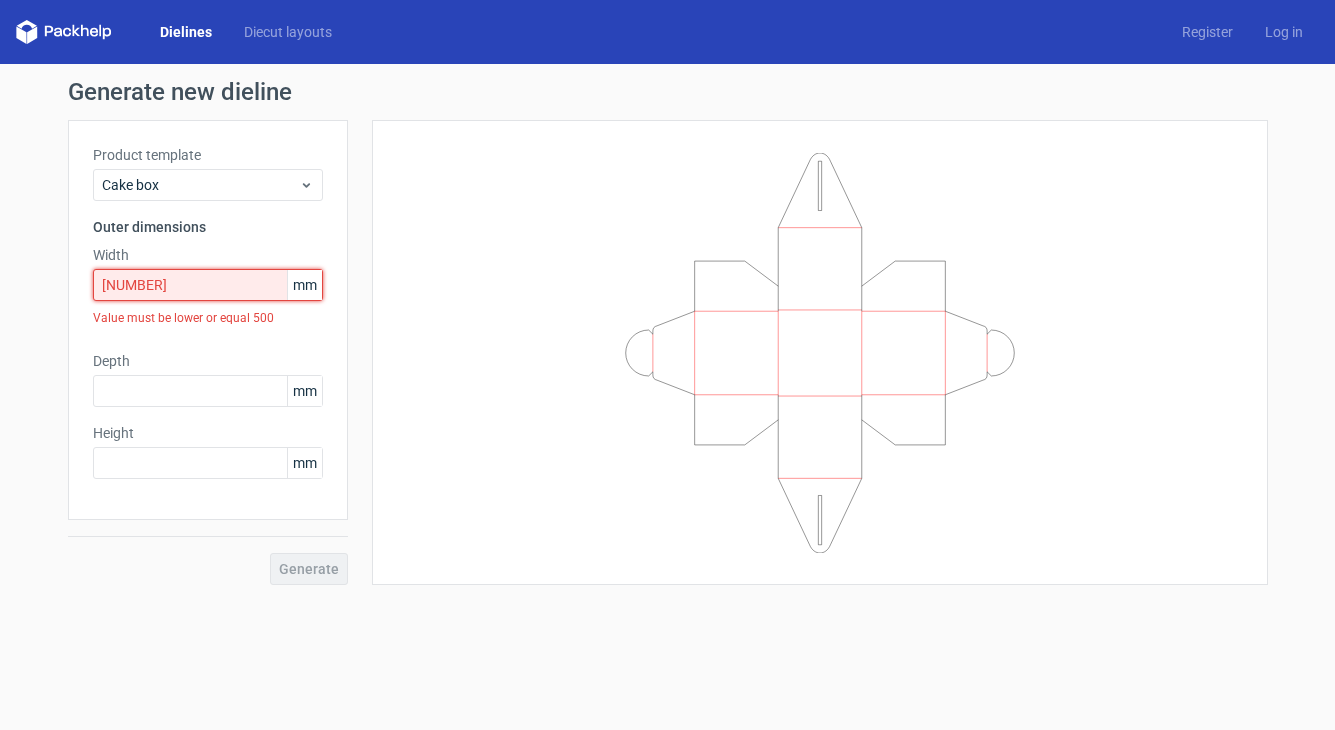 click on "[NUMBER]" at bounding box center (208, 285) 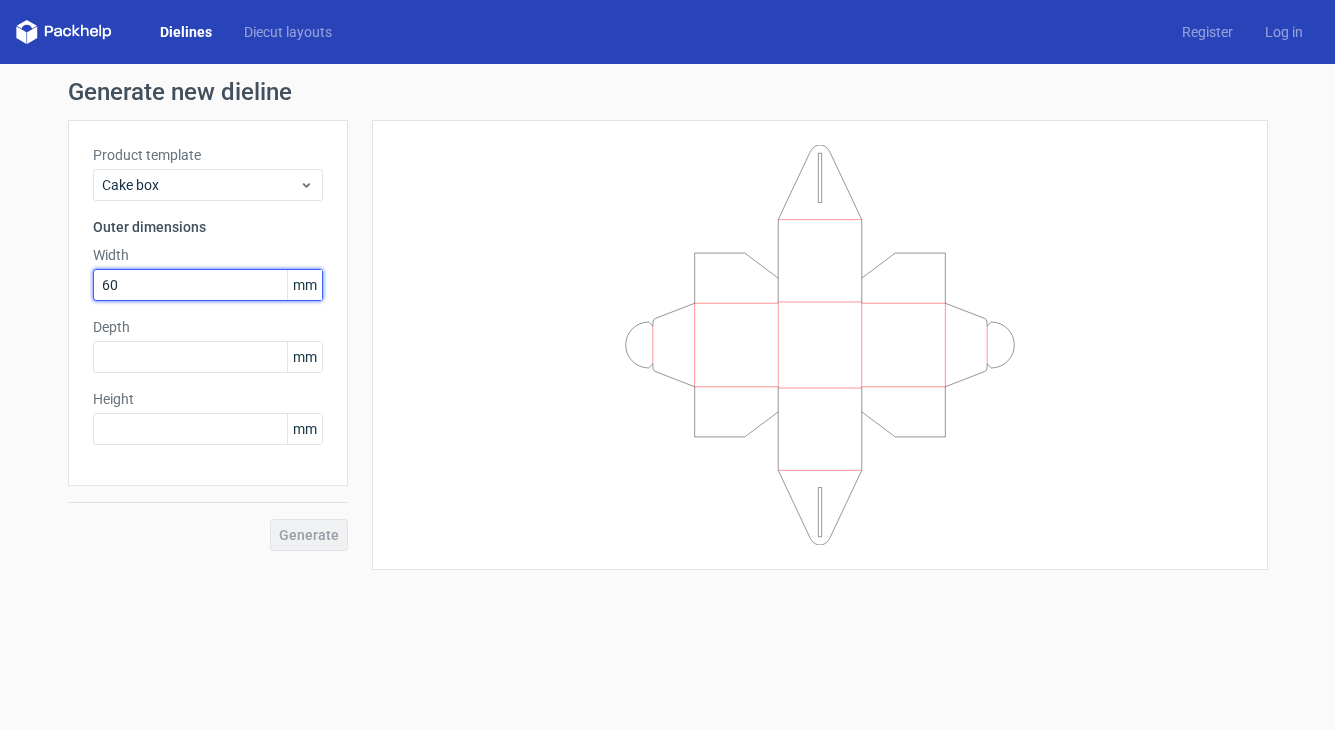 type on "6" 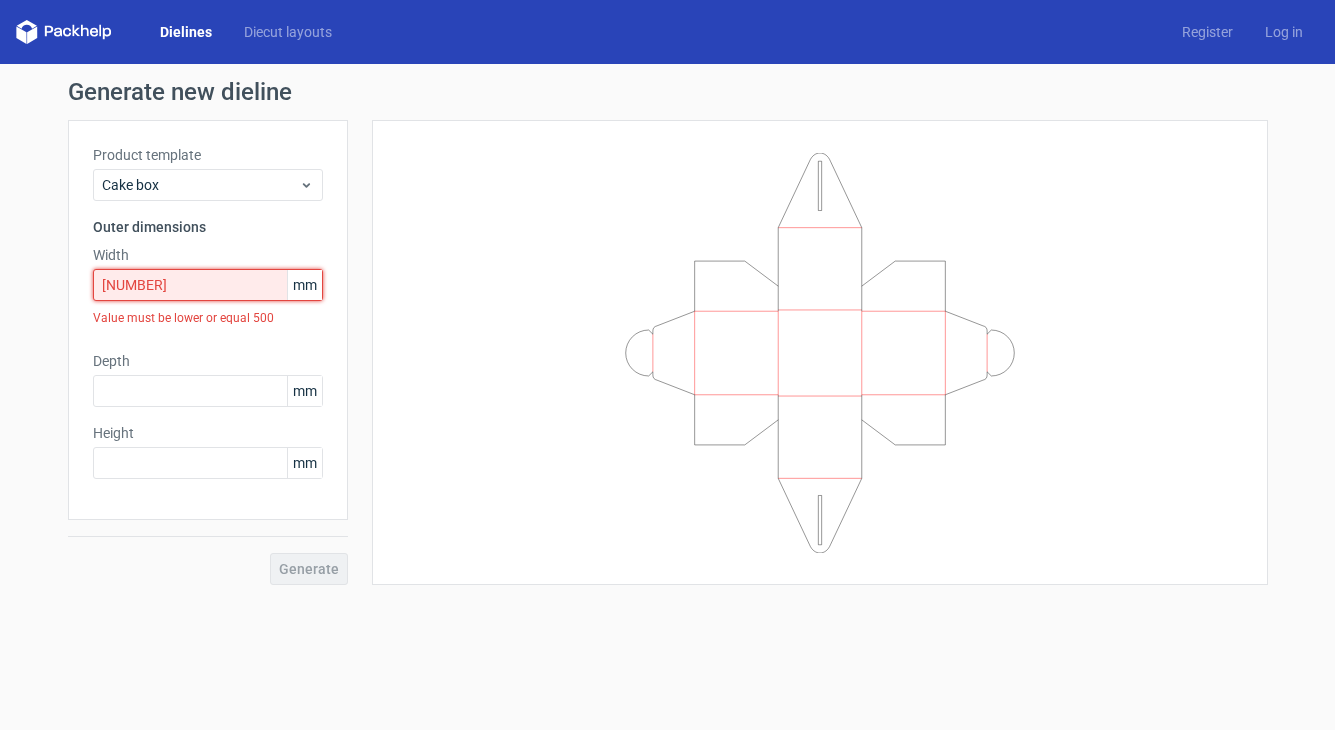drag, startPoint x: 113, startPoint y: 283, endPoint x: 216, endPoint y: 294, distance: 103.58572 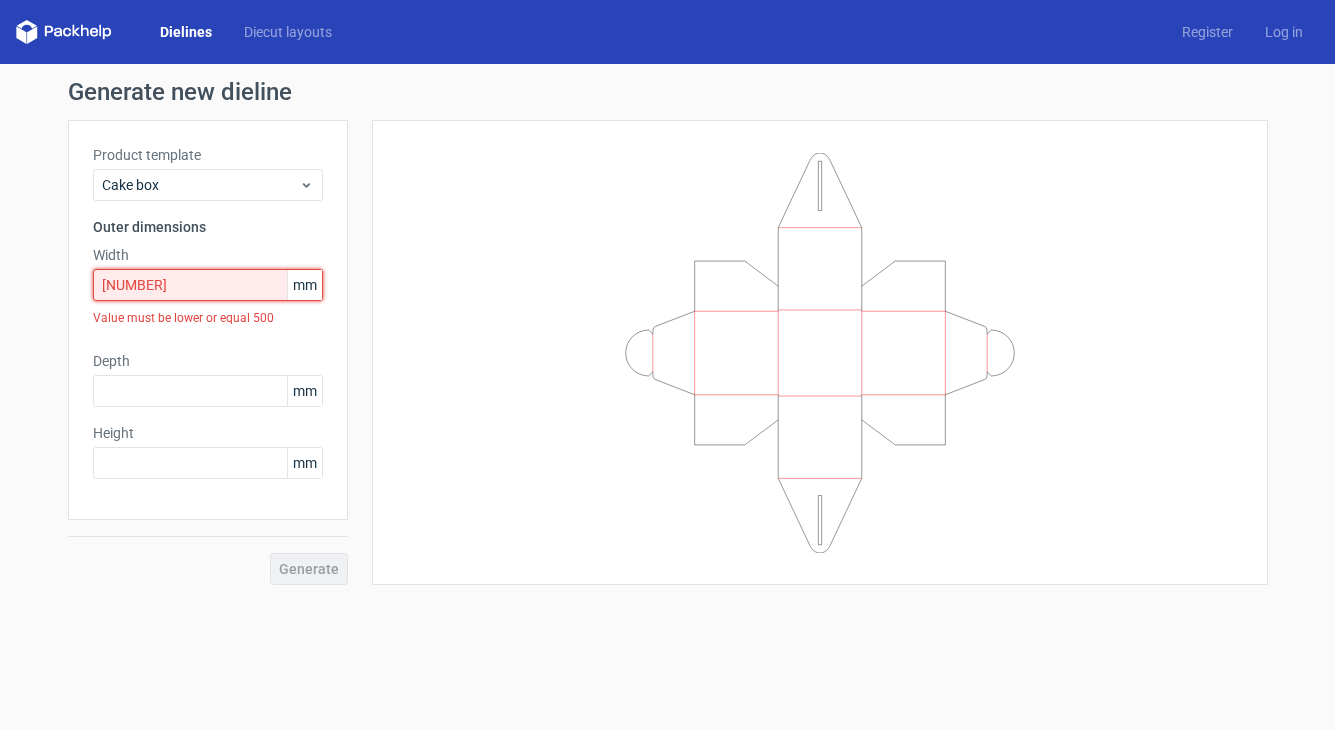 click on "[NUMBER]" at bounding box center [208, 285] 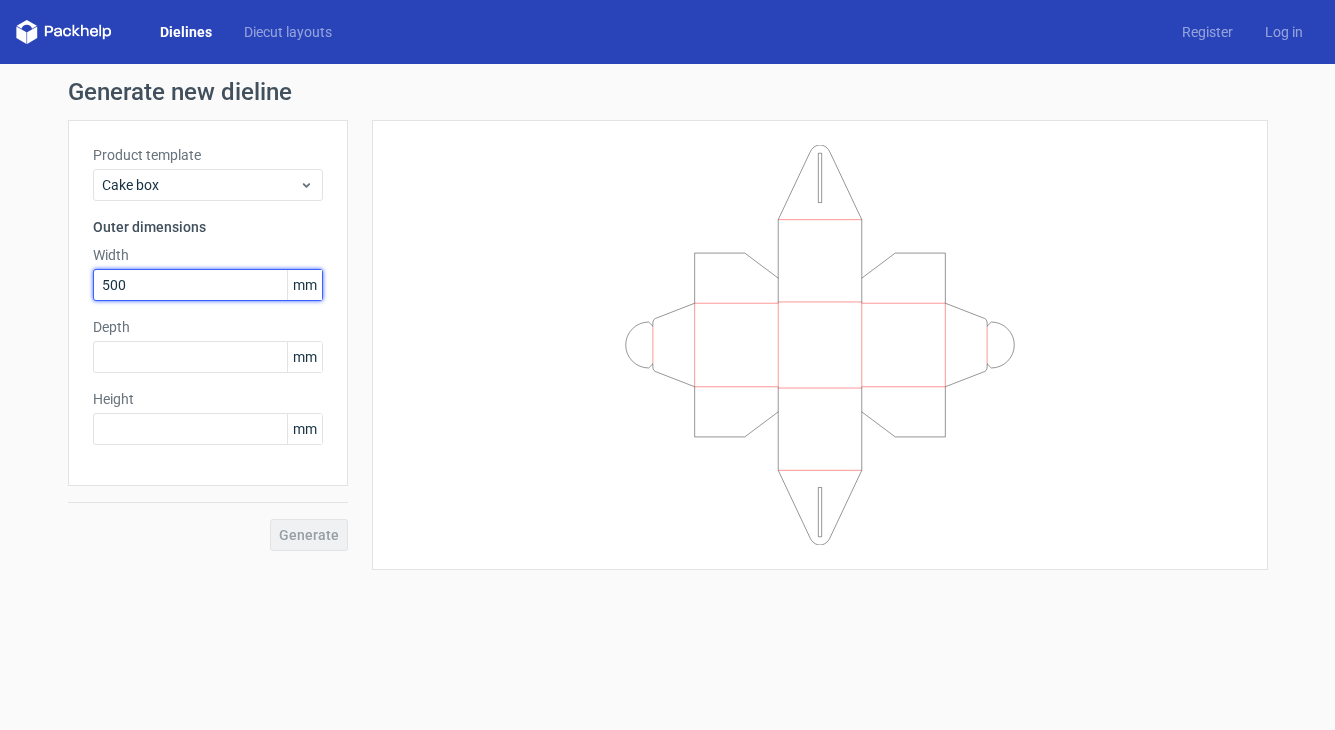 type on "500" 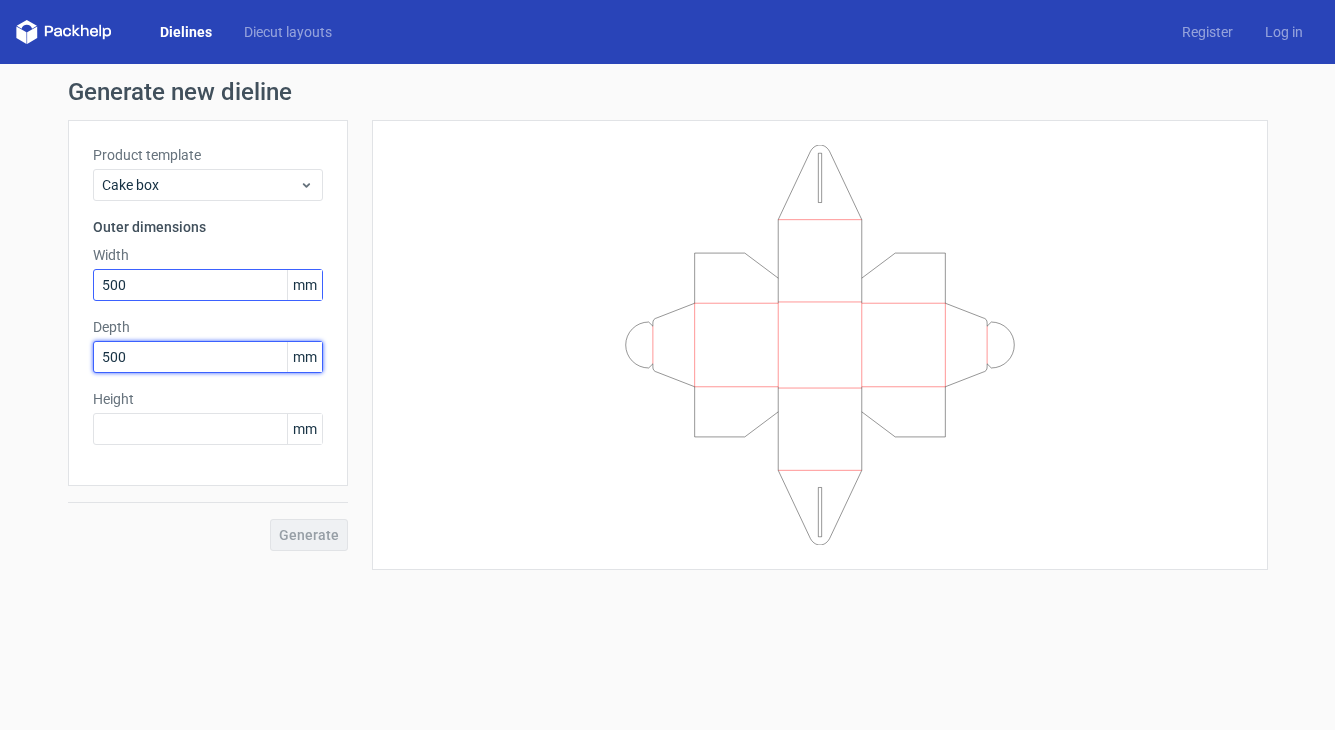 type on "500" 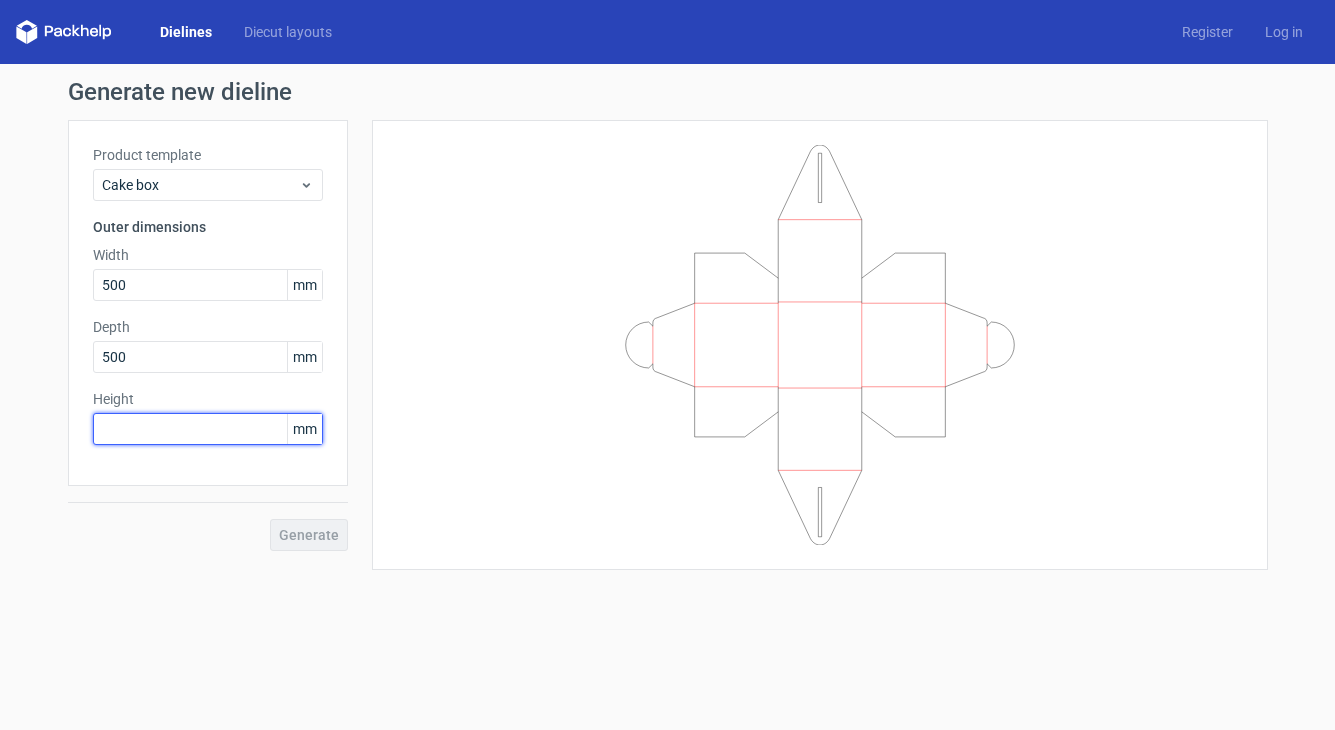 click at bounding box center [208, 429] 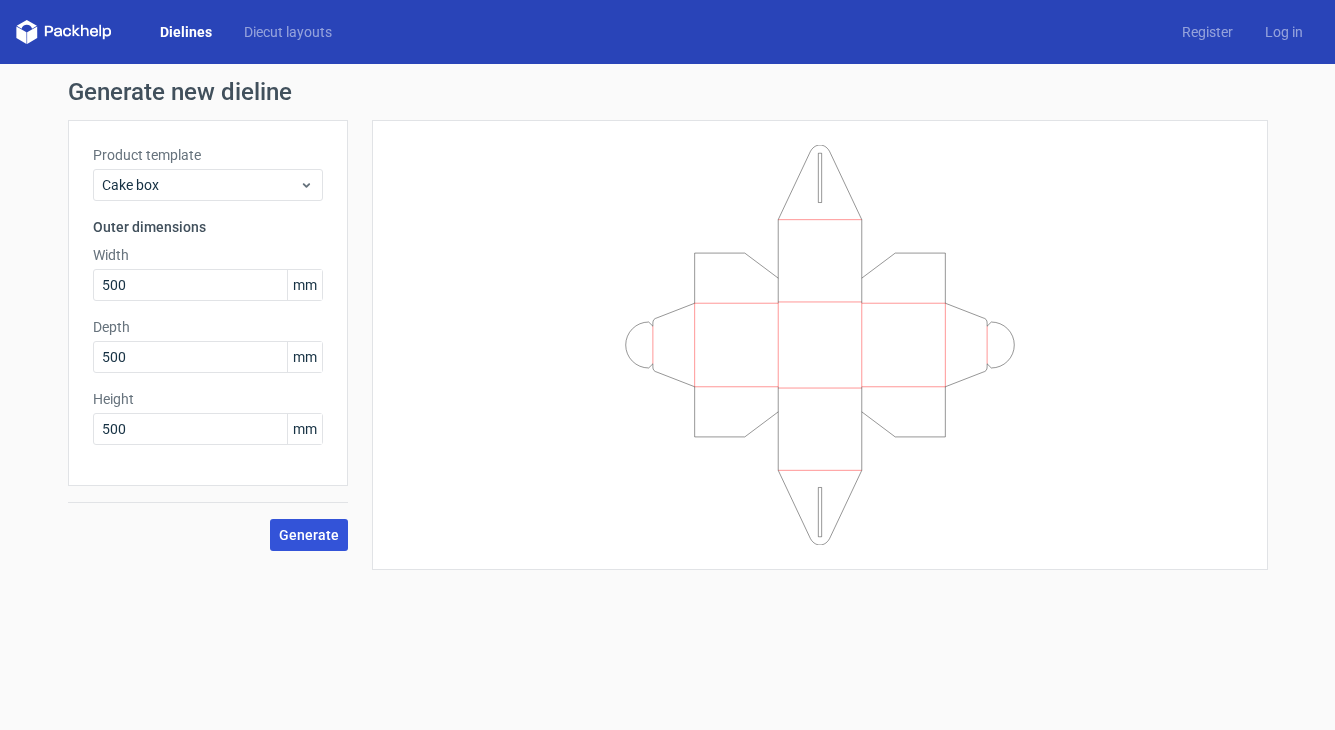 click on "Generate" at bounding box center (309, 535) 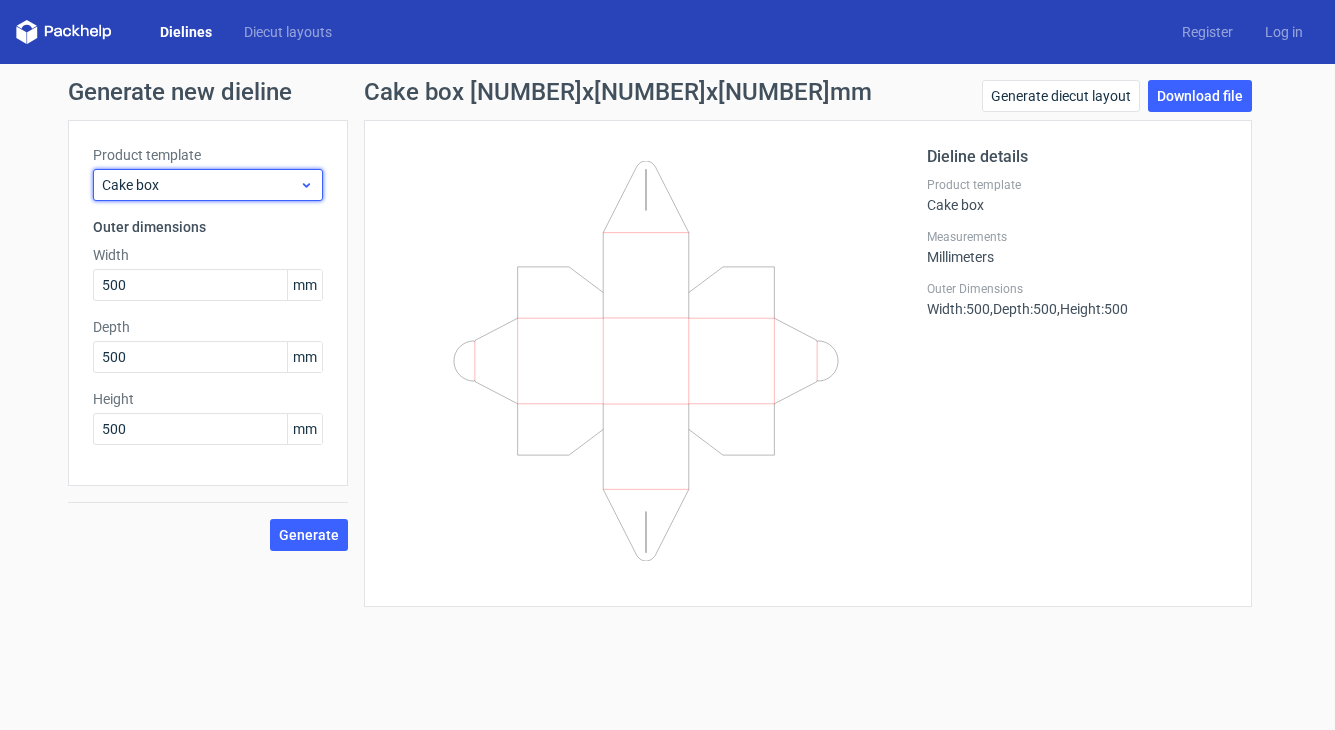 click 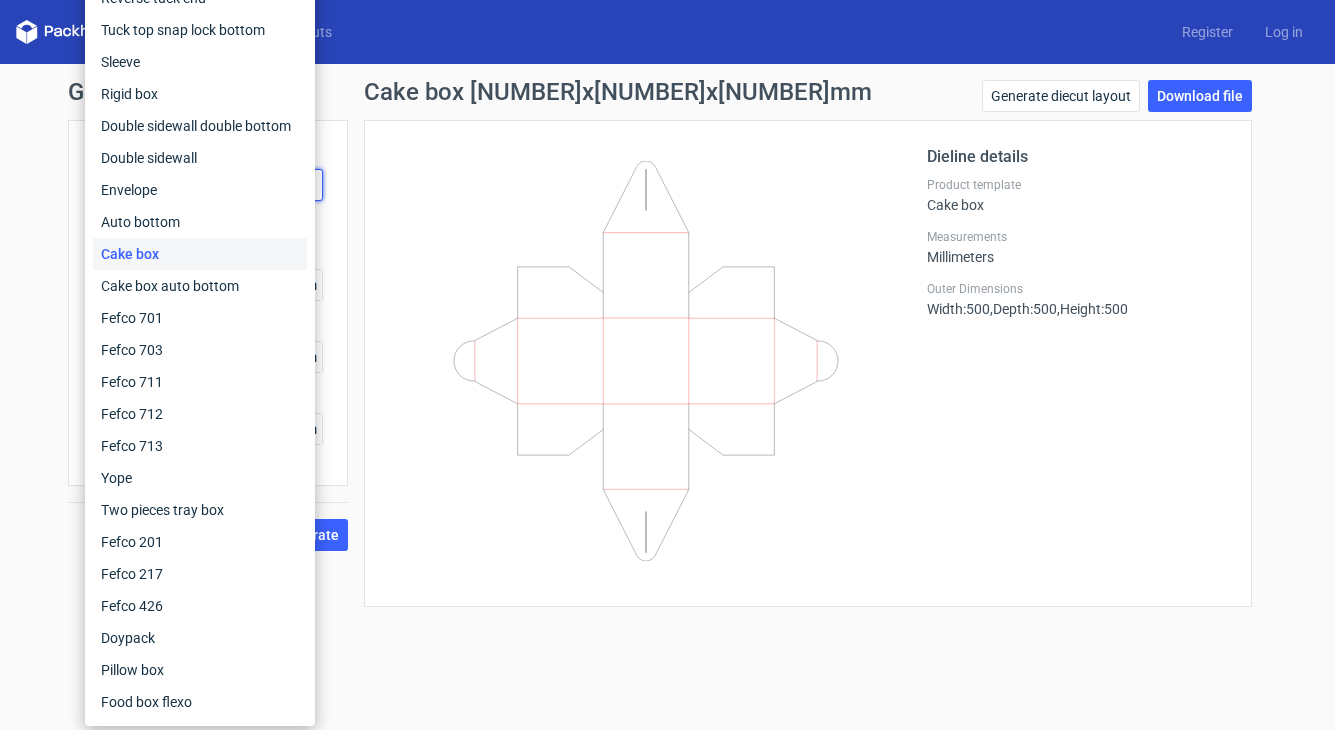 click on "Dielines Diecut layouts Register Log in" at bounding box center (667, 32) 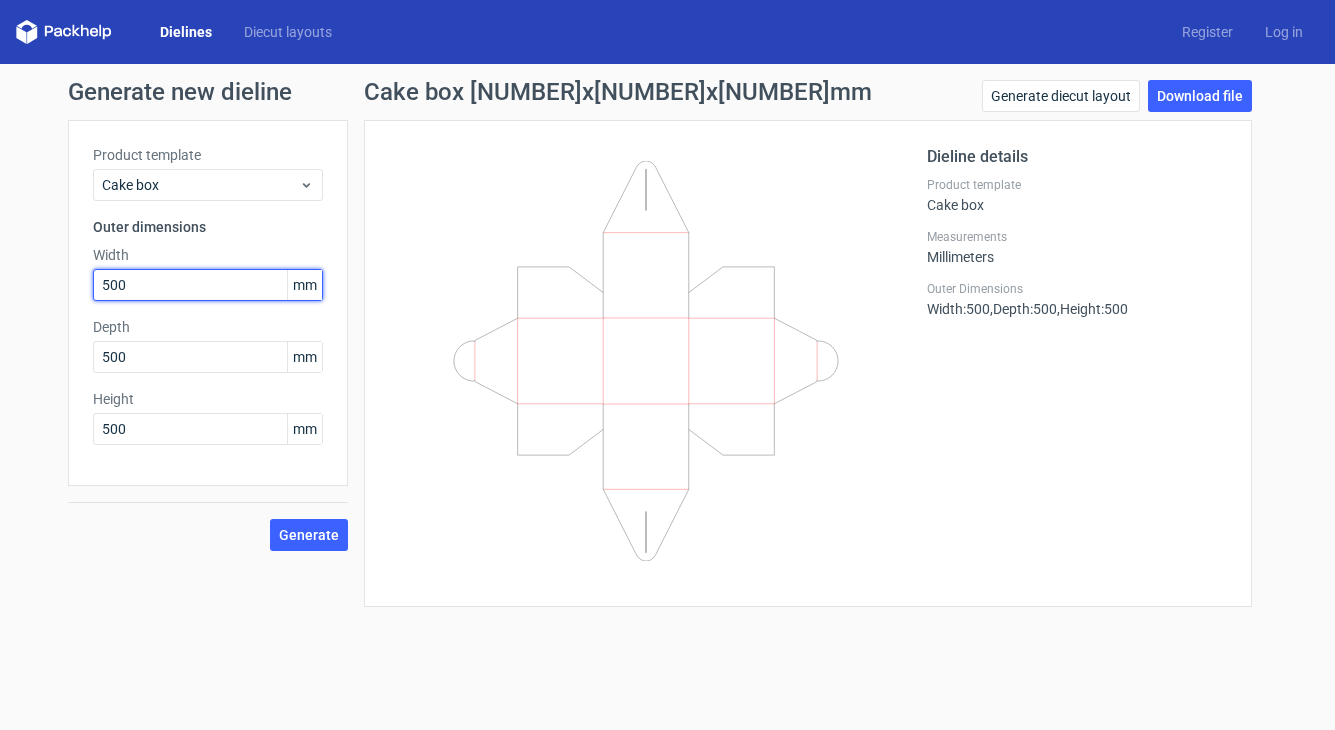 click on "500" at bounding box center [208, 285] 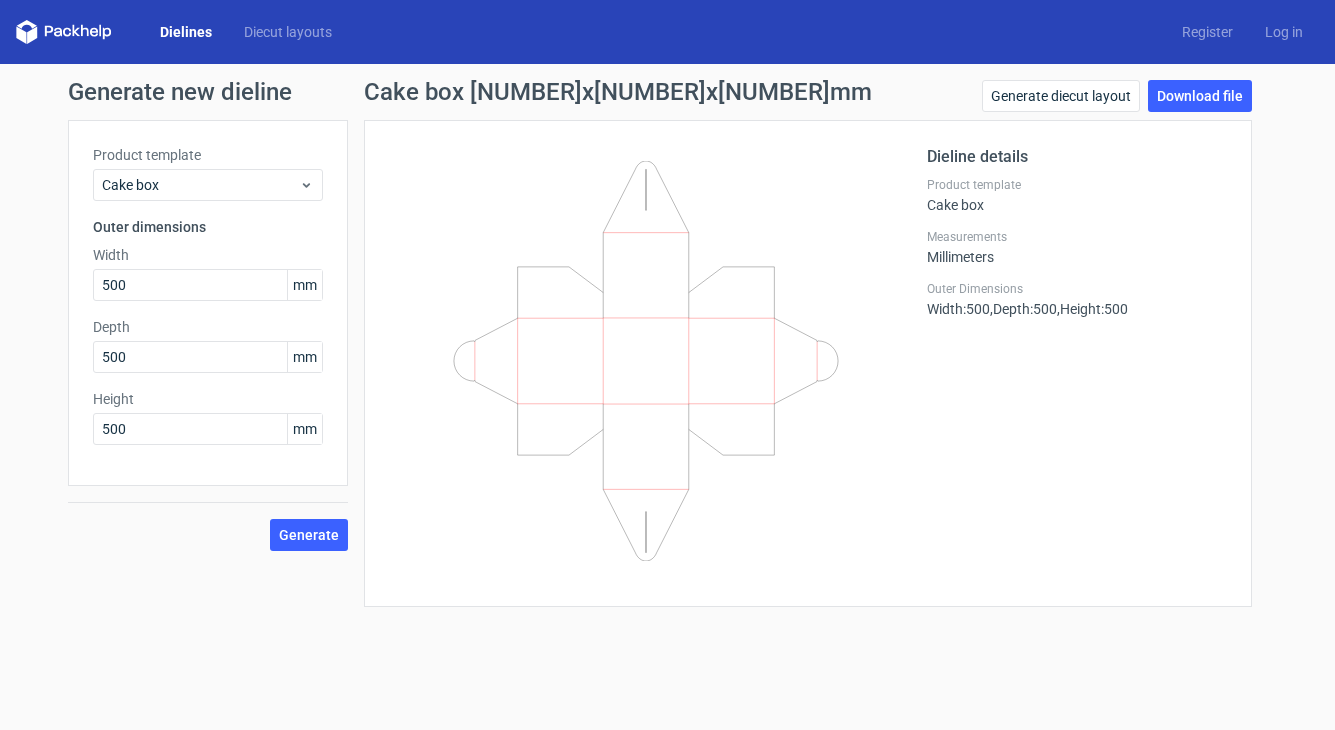 click 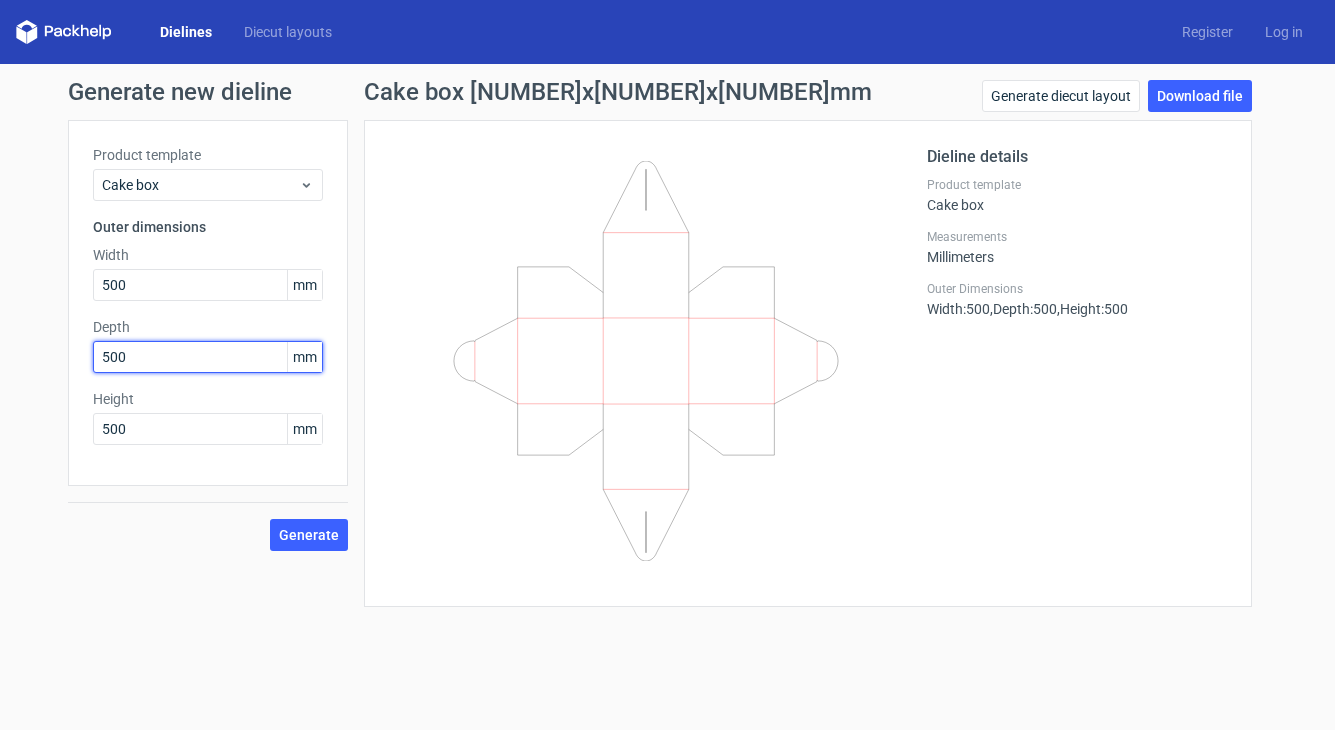 click on "500" at bounding box center [208, 357] 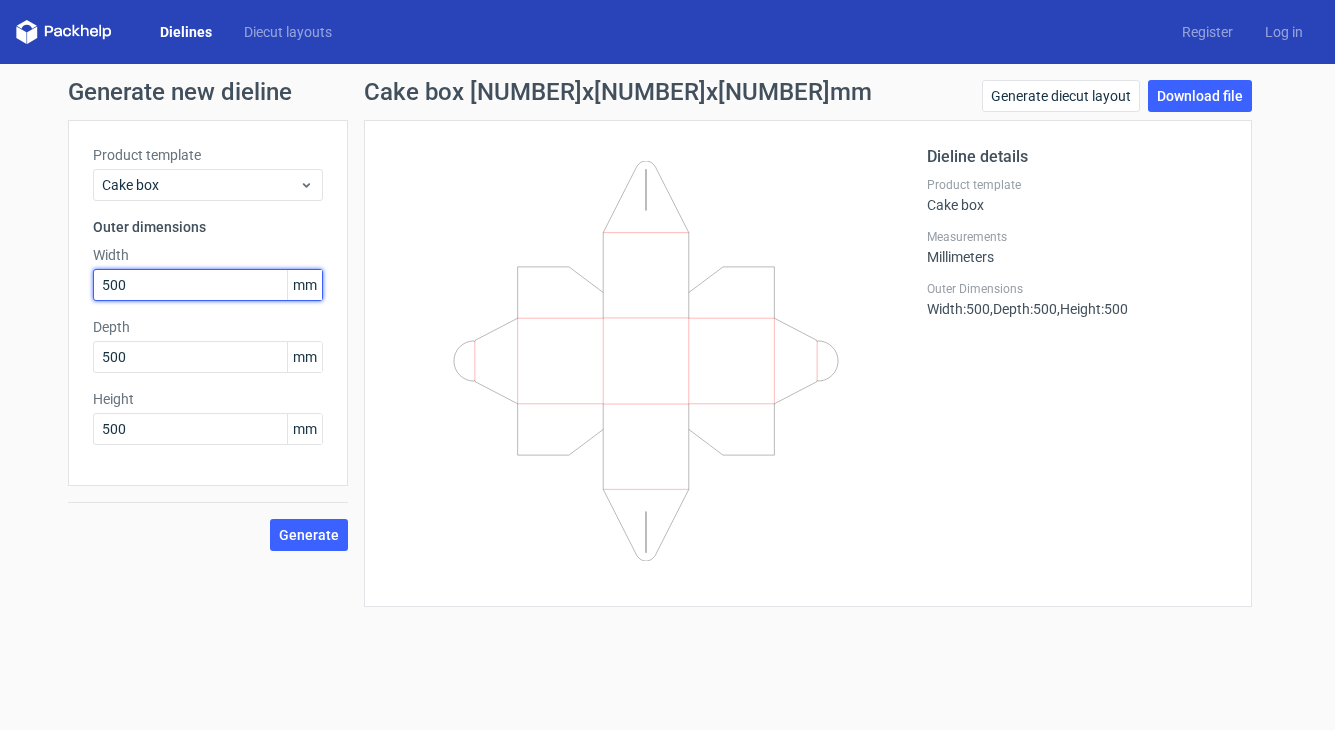 drag, startPoint x: 175, startPoint y: 284, endPoint x: 41, endPoint y: 276, distance: 134.23859 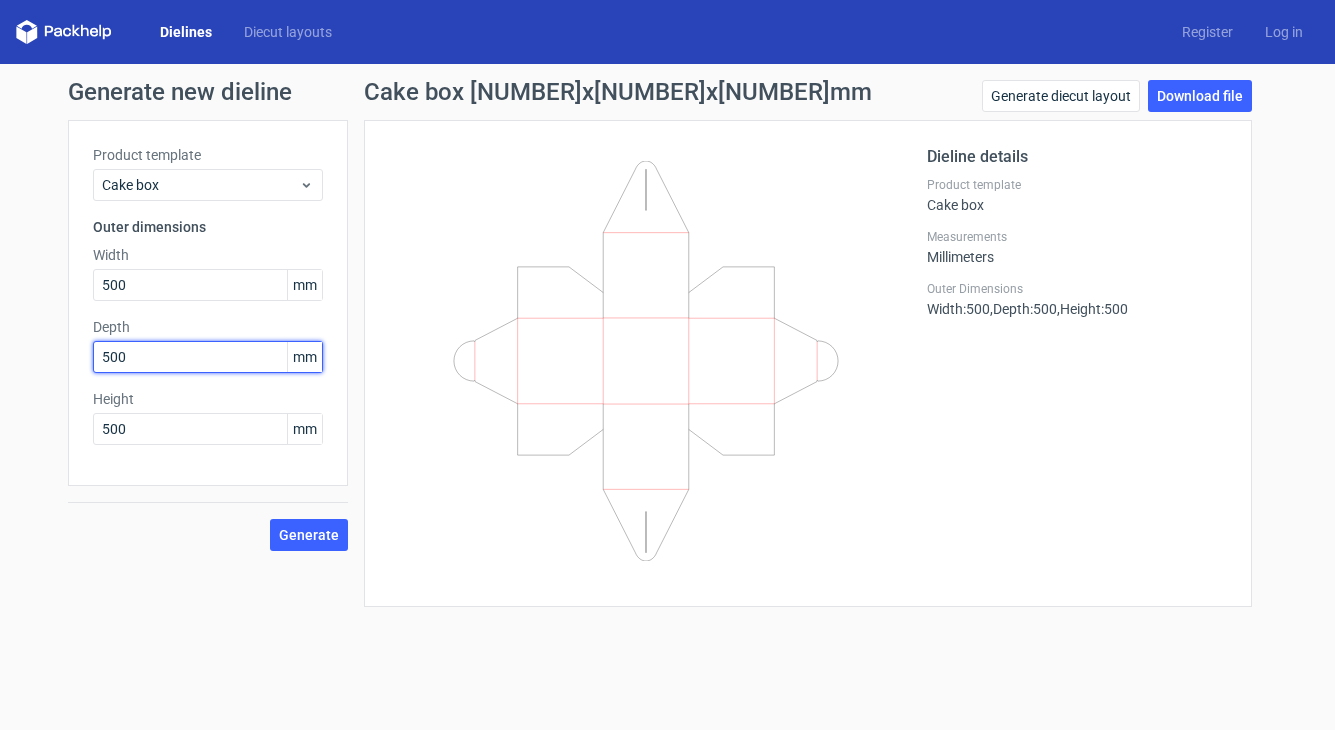 click on "500" at bounding box center (208, 357) 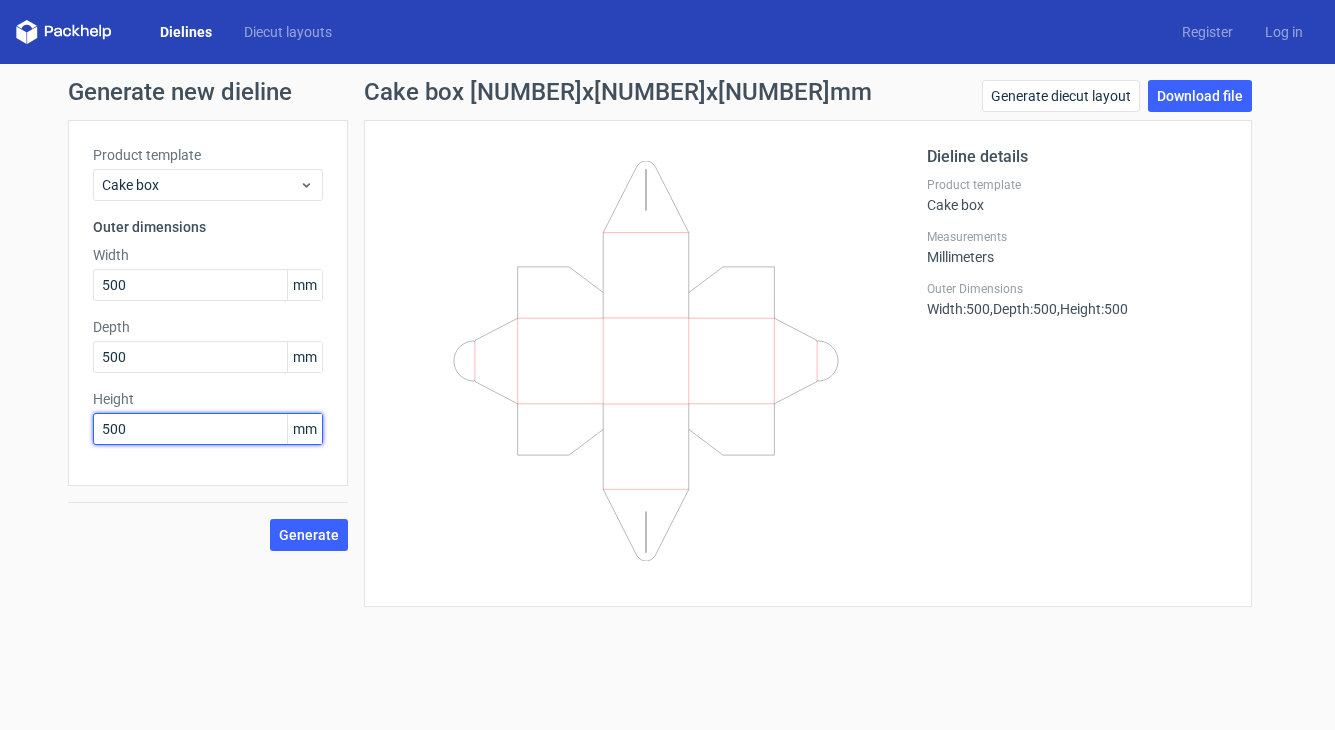 click on "500" at bounding box center [208, 429] 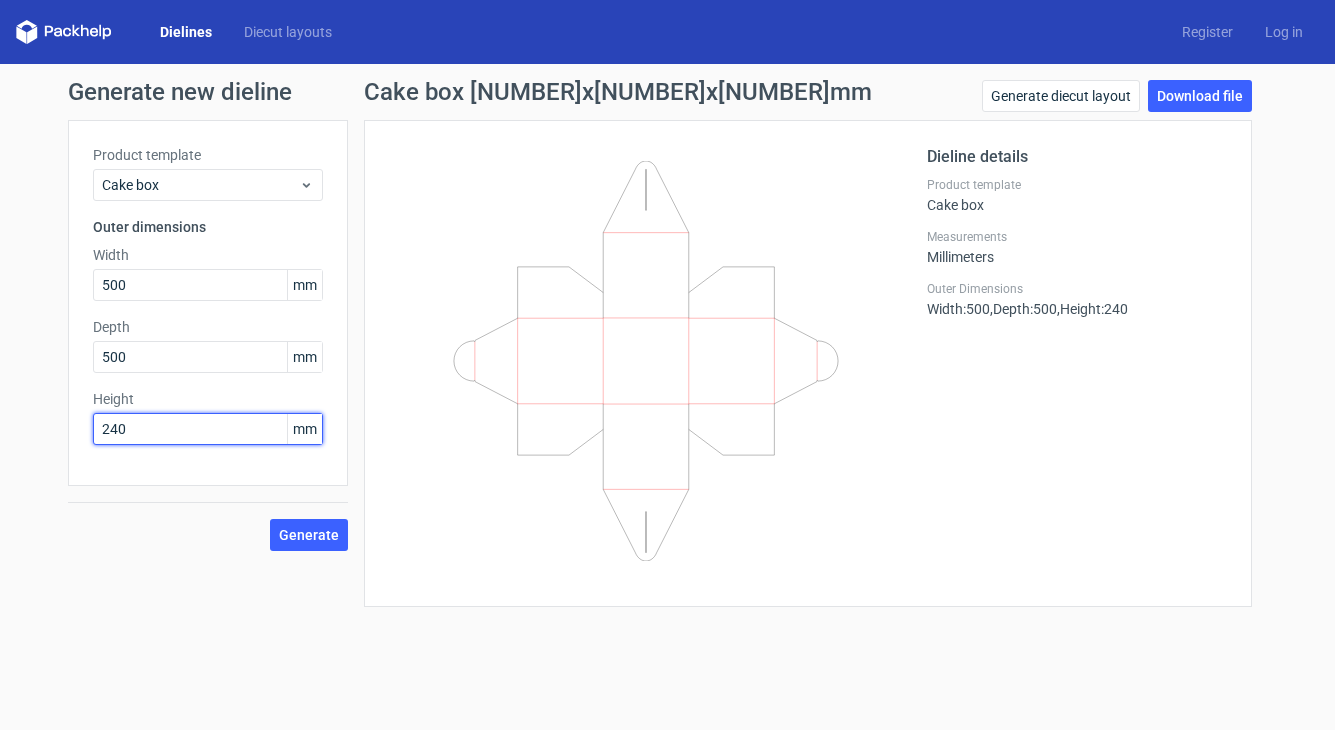 type on "240" 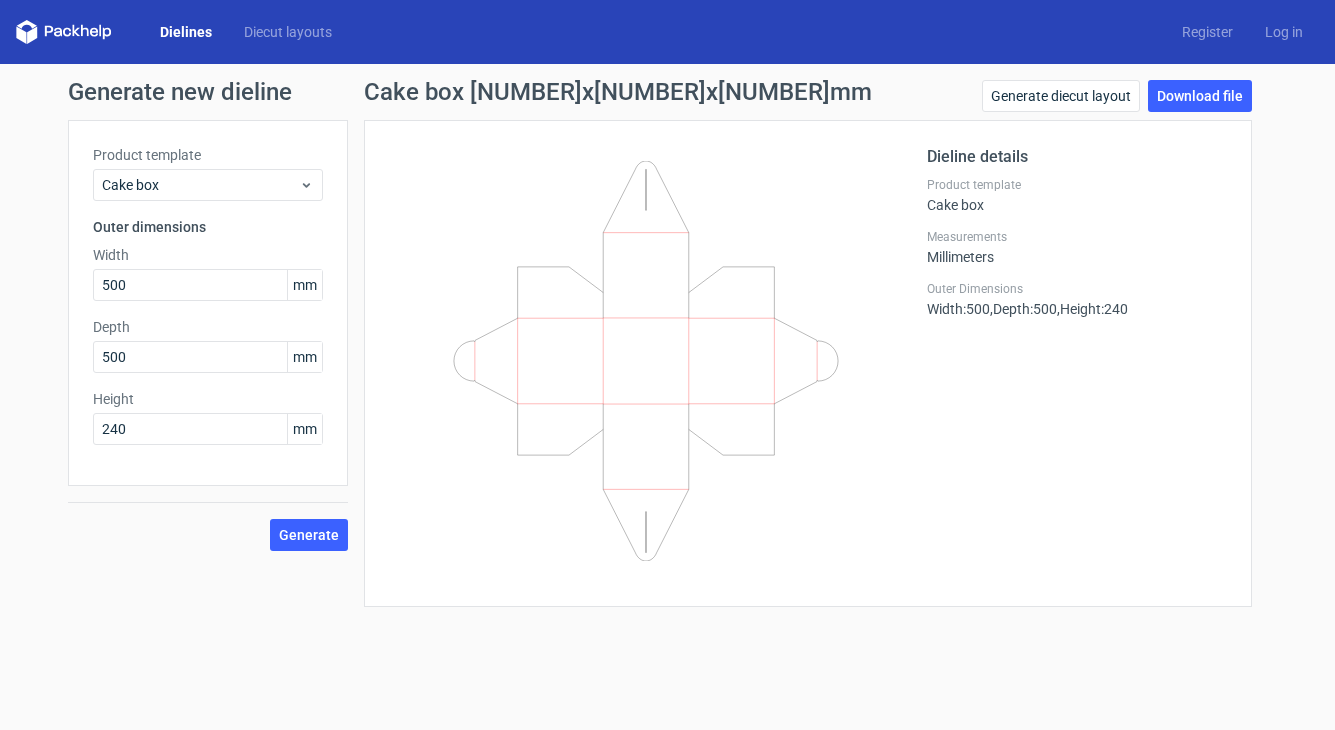type 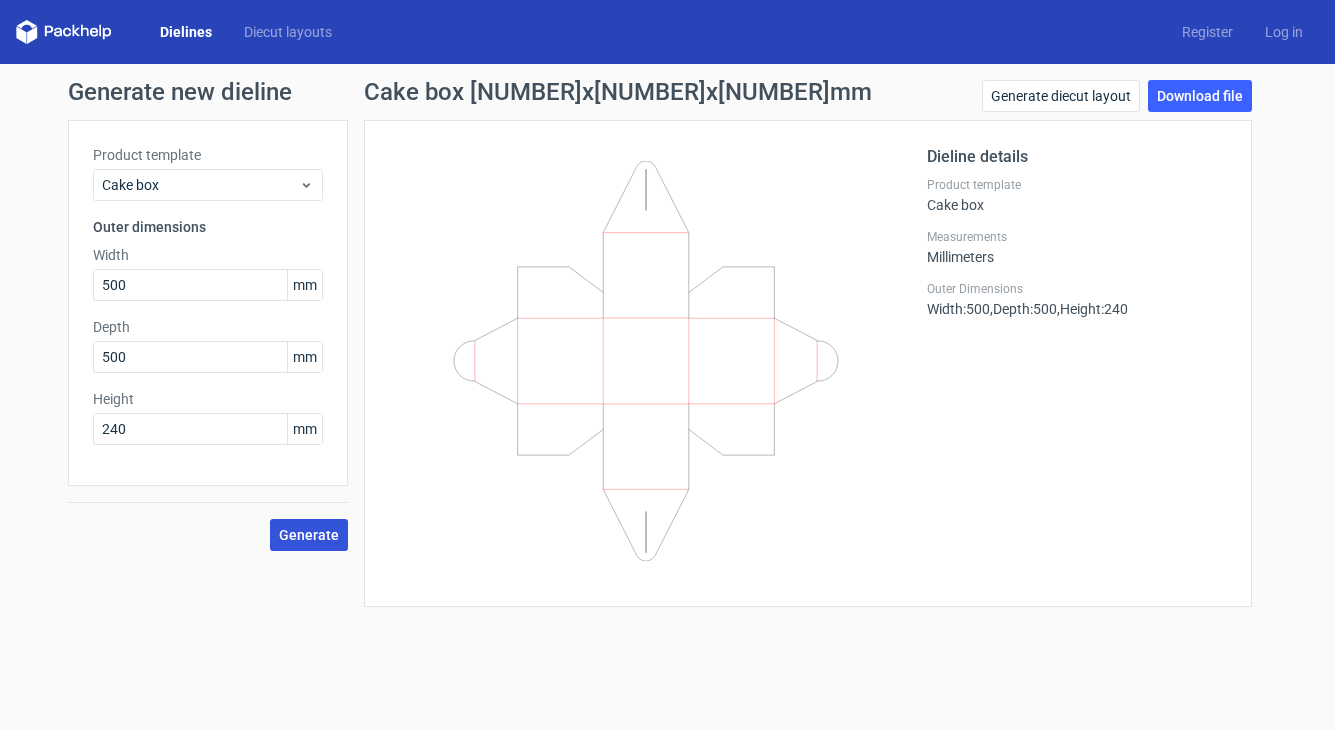 click on "Generate" at bounding box center [309, 535] 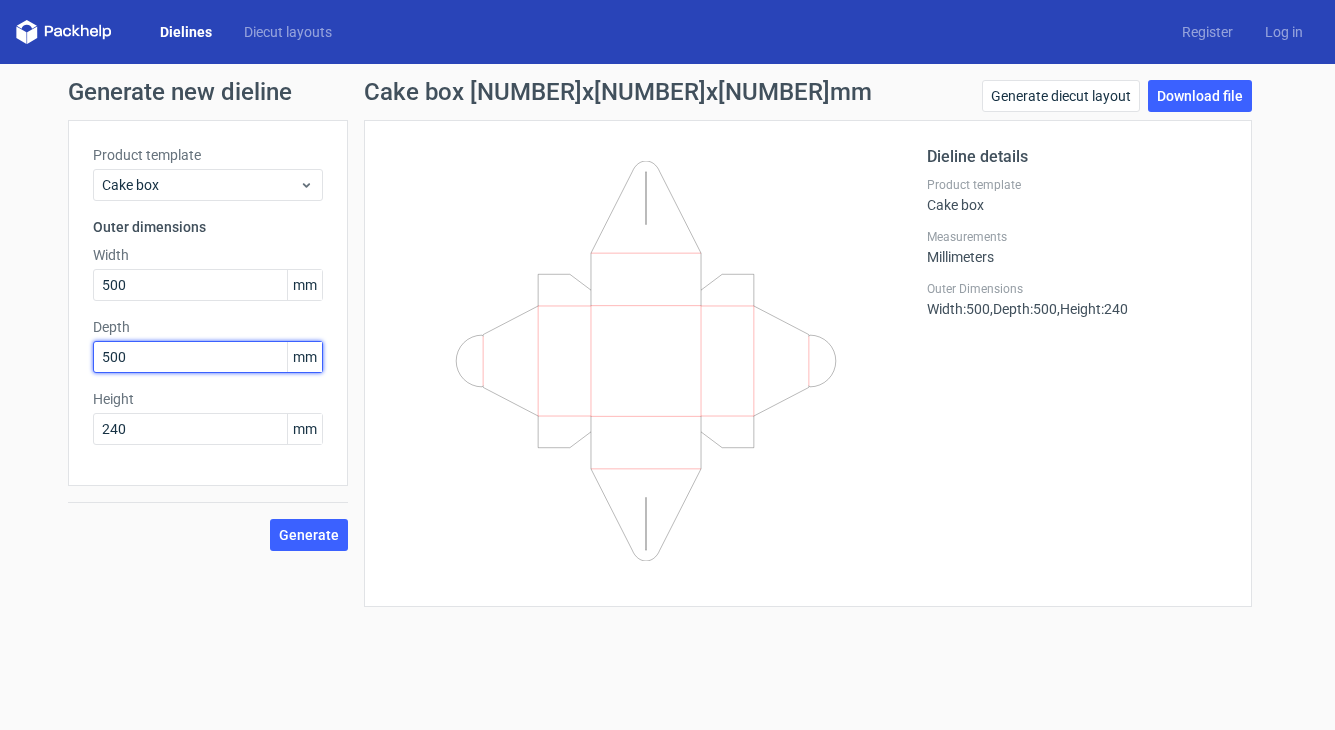 click on "500" at bounding box center (208, 357) 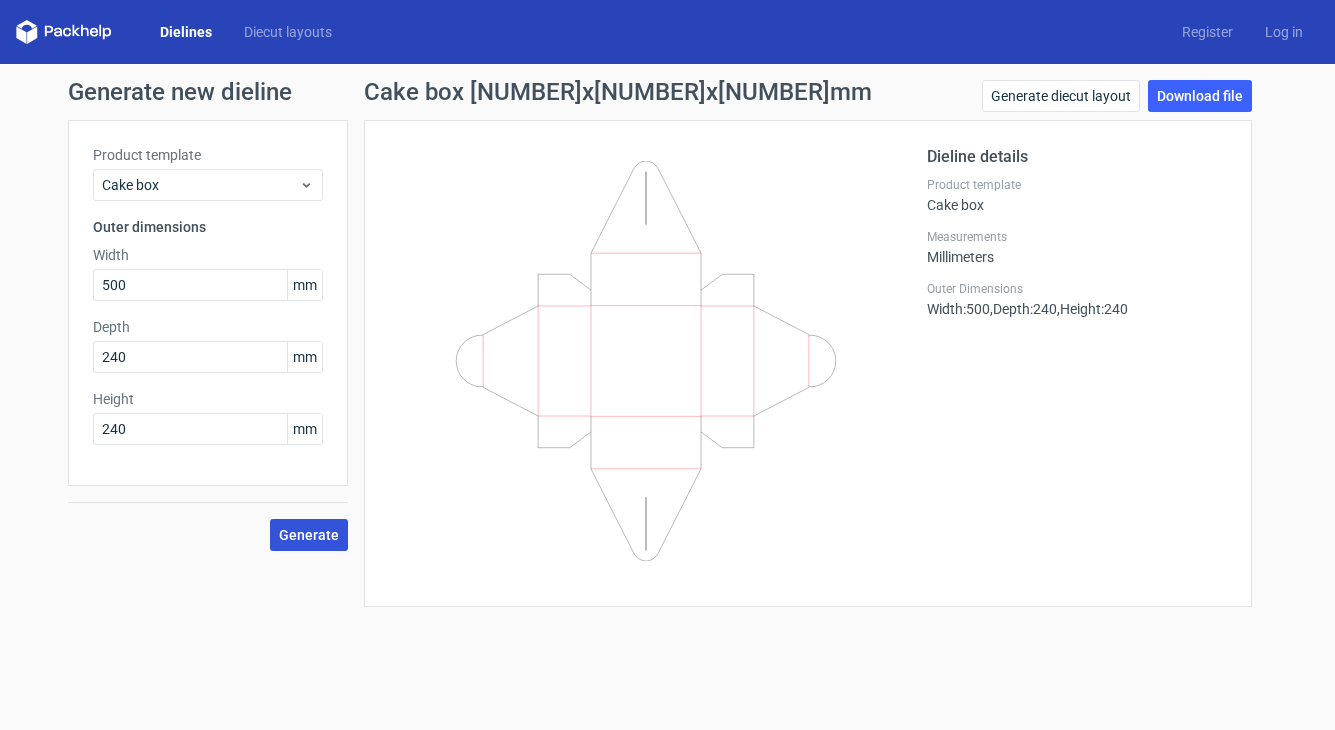 click on "Generate" at bounding box center [309, 535] 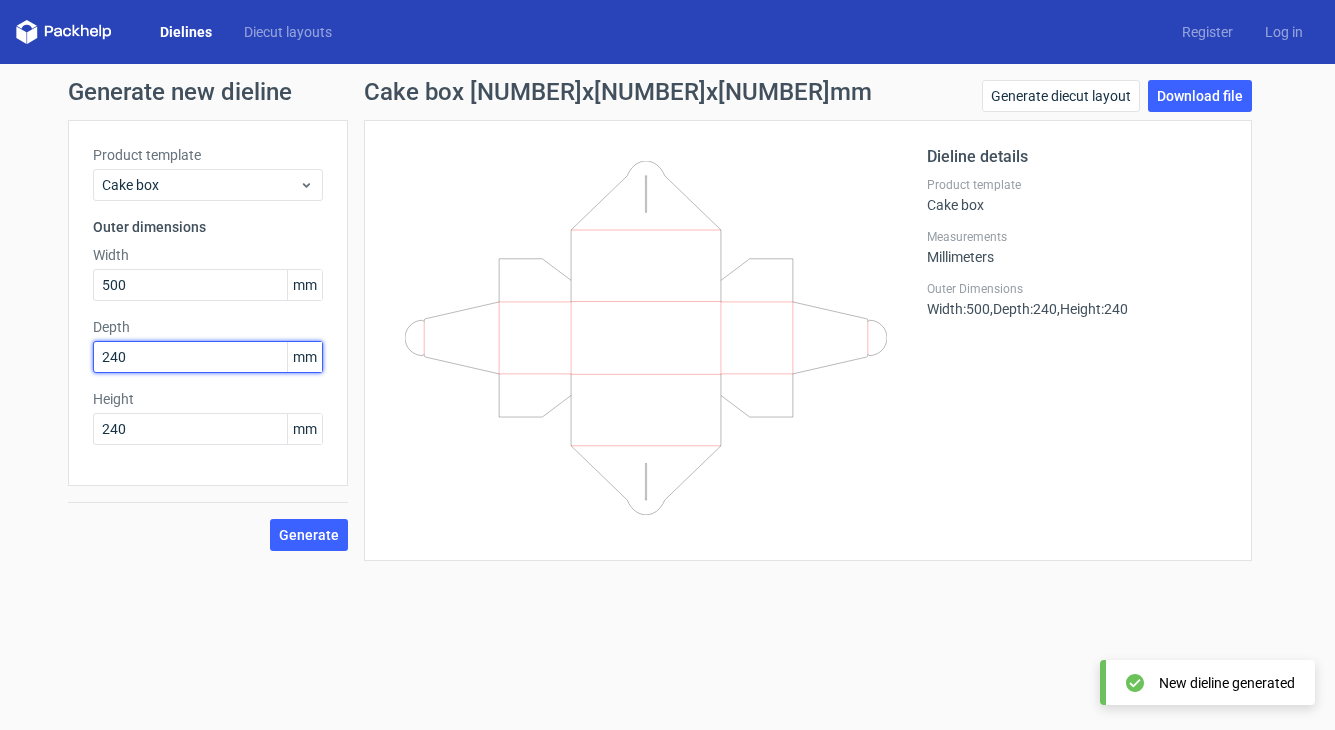 click on "240" at bounding box center [208, 357] 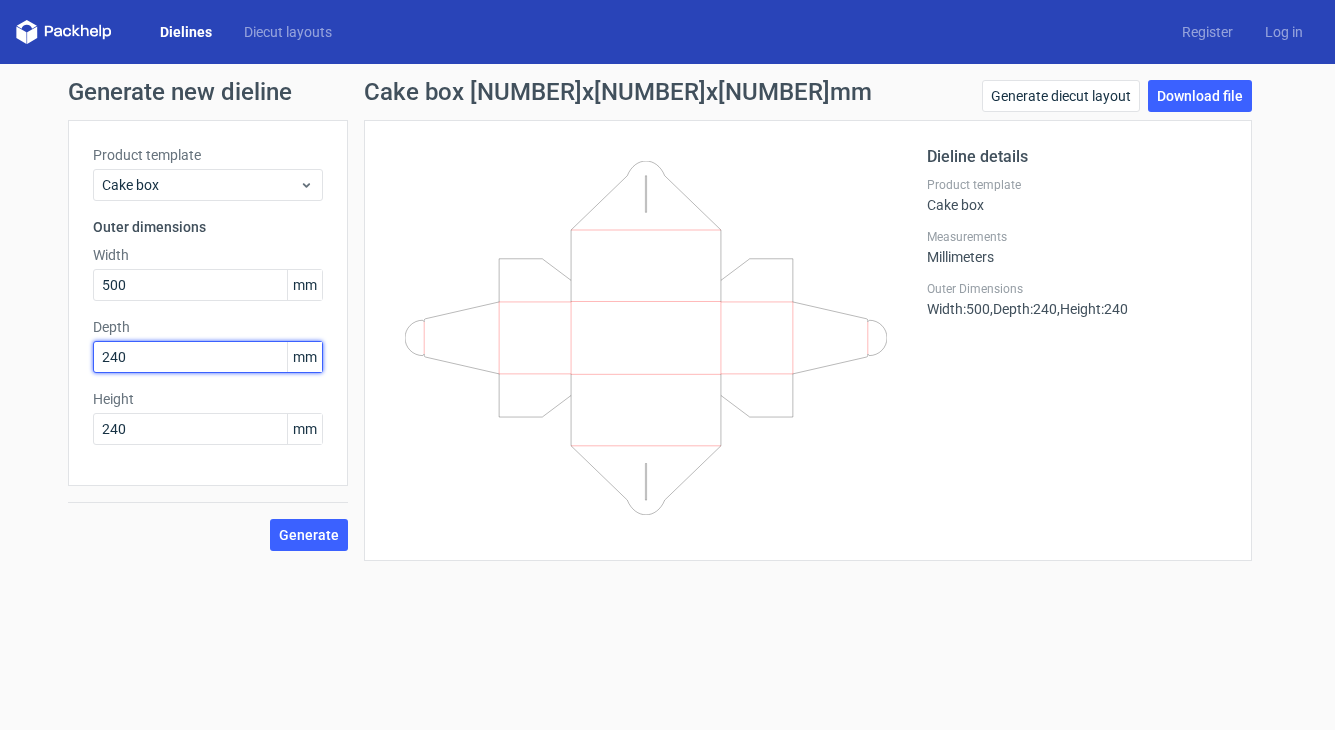 click on "240" at bounding box center [208, 357] 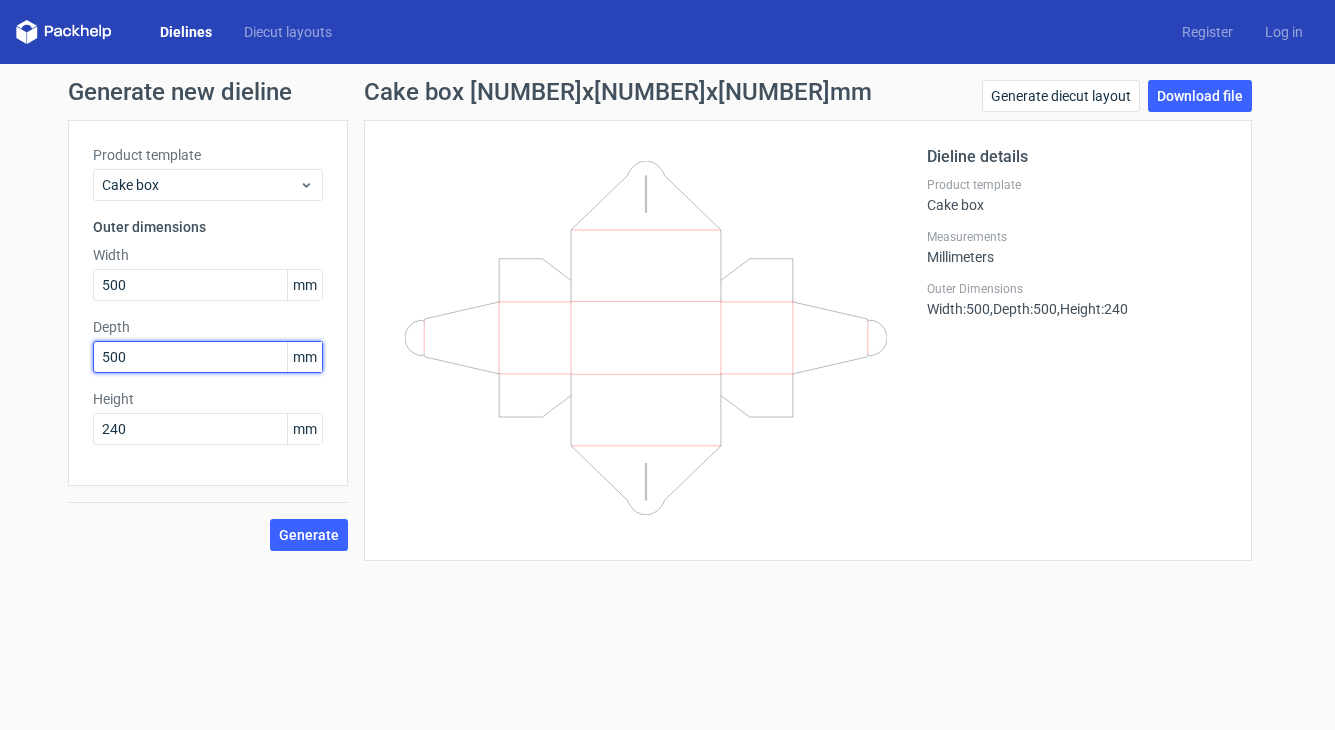 drag, startPoint x: 160, startPoint y: 360, endPoint x: 23, endPoint y: 325, distance: 141.40015 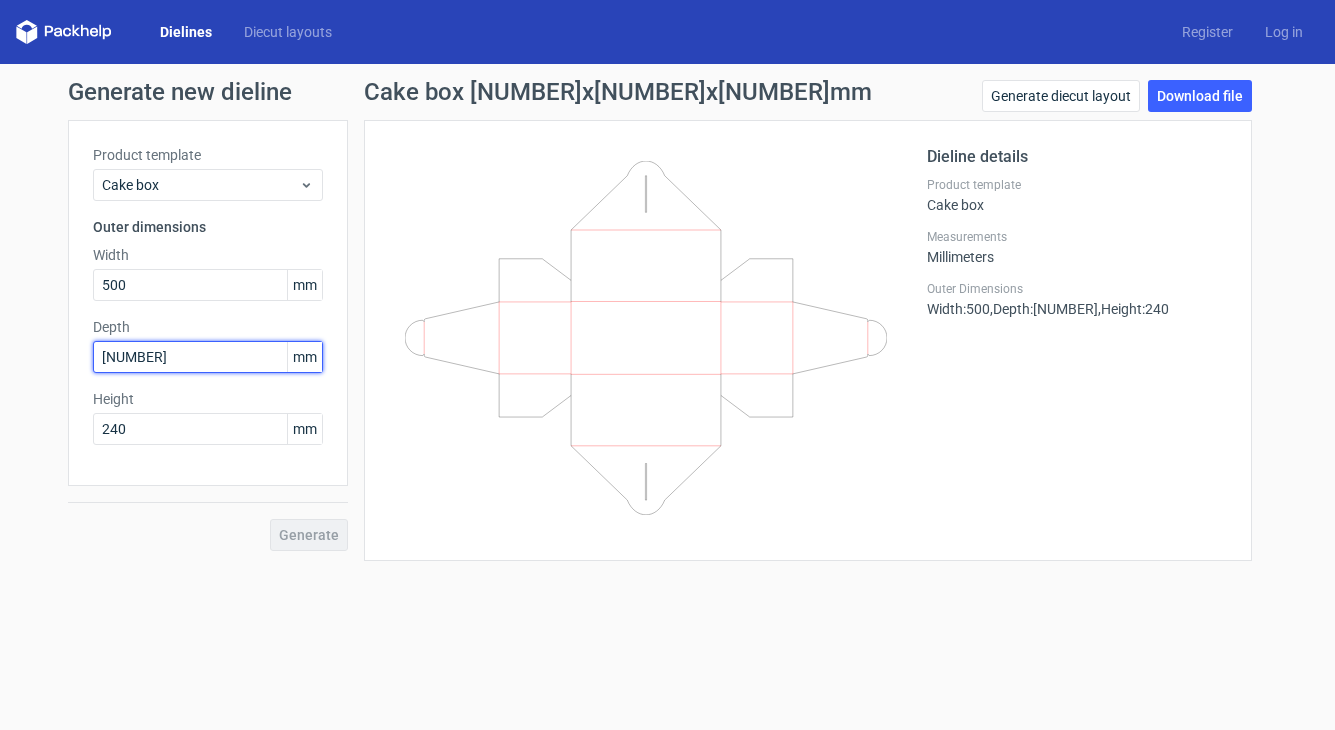 type on "240" 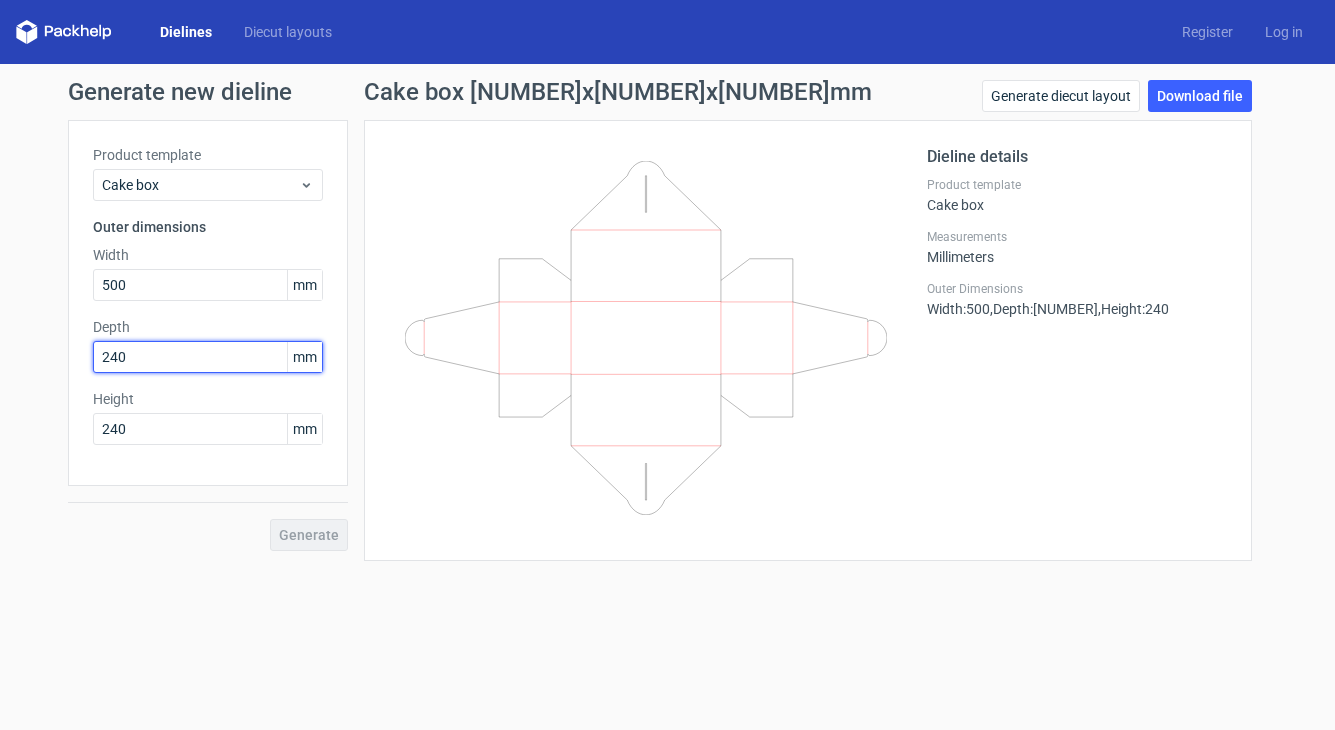 click on "Generate" at bounding box center (309, 535) 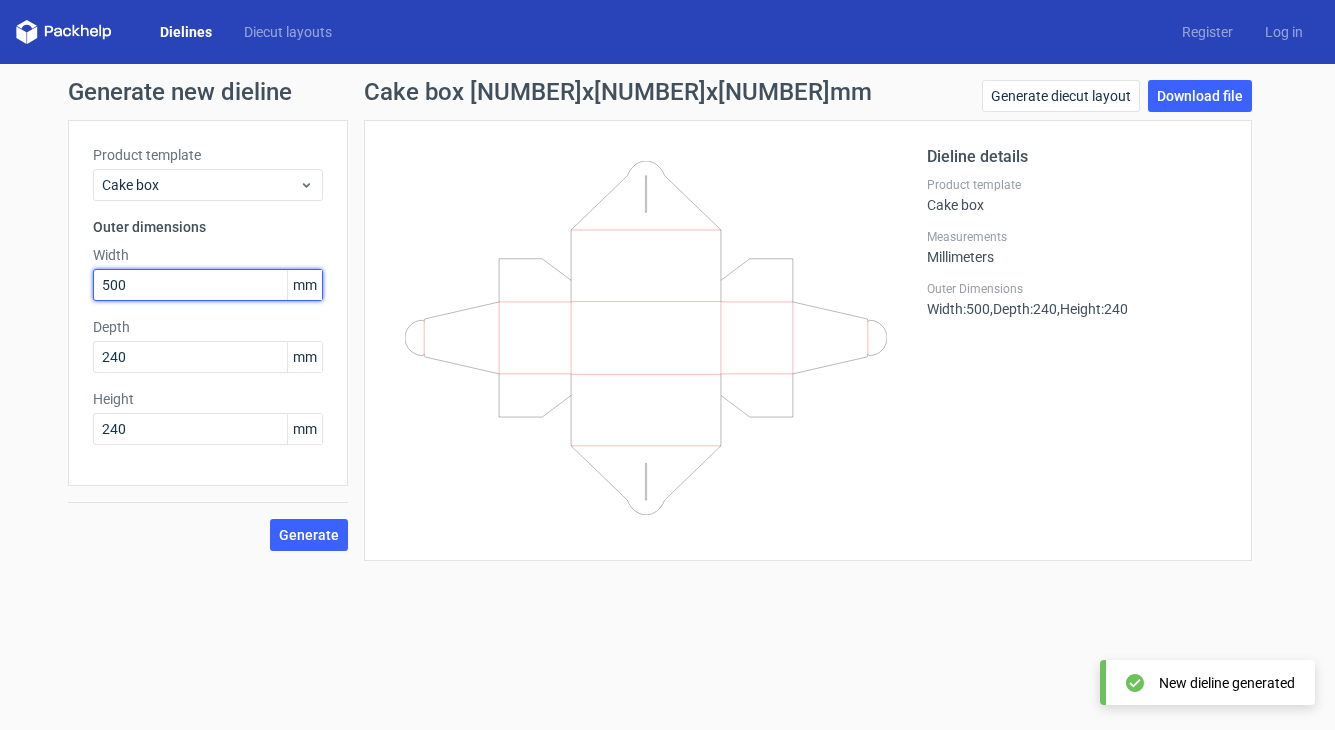 click on "500" at bounding box center [208, 285] 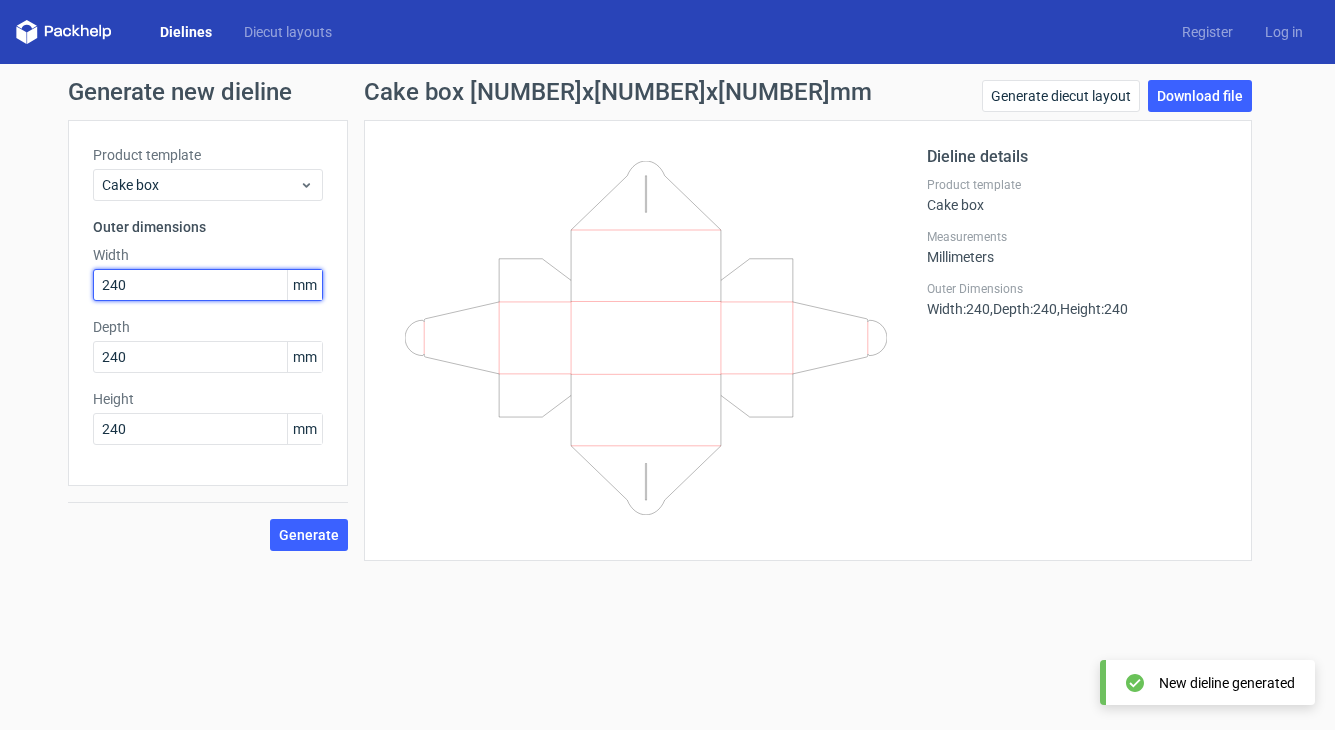 type on "240" 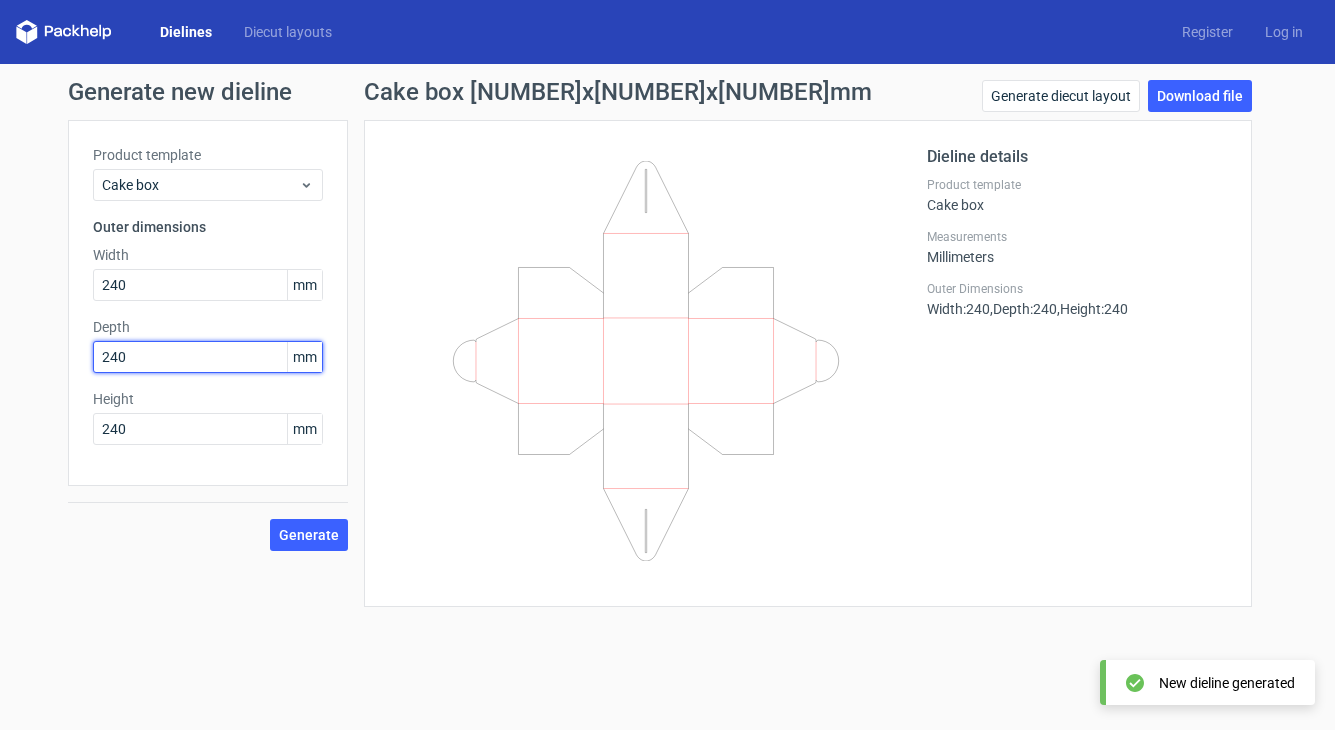 click on "240" at bounding box center (208, 357) 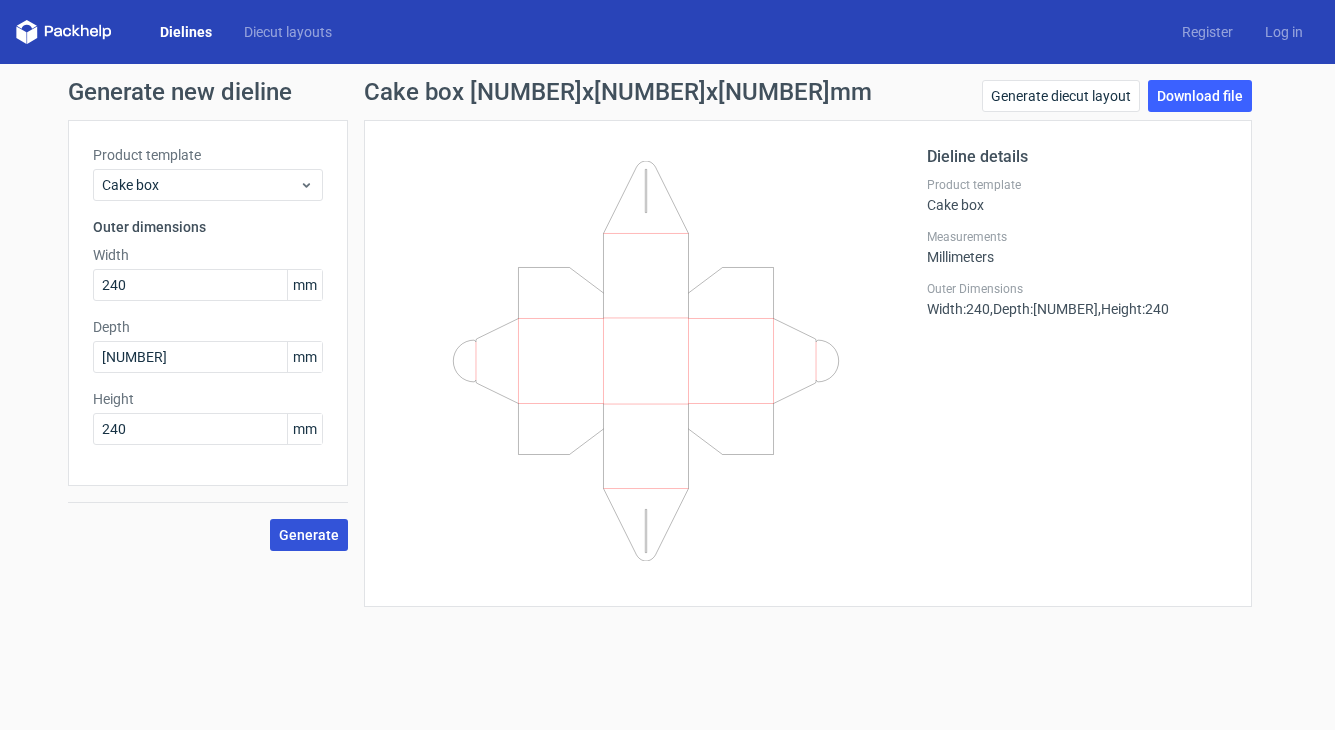 click on "Generate" at bounding box center (309, 535) 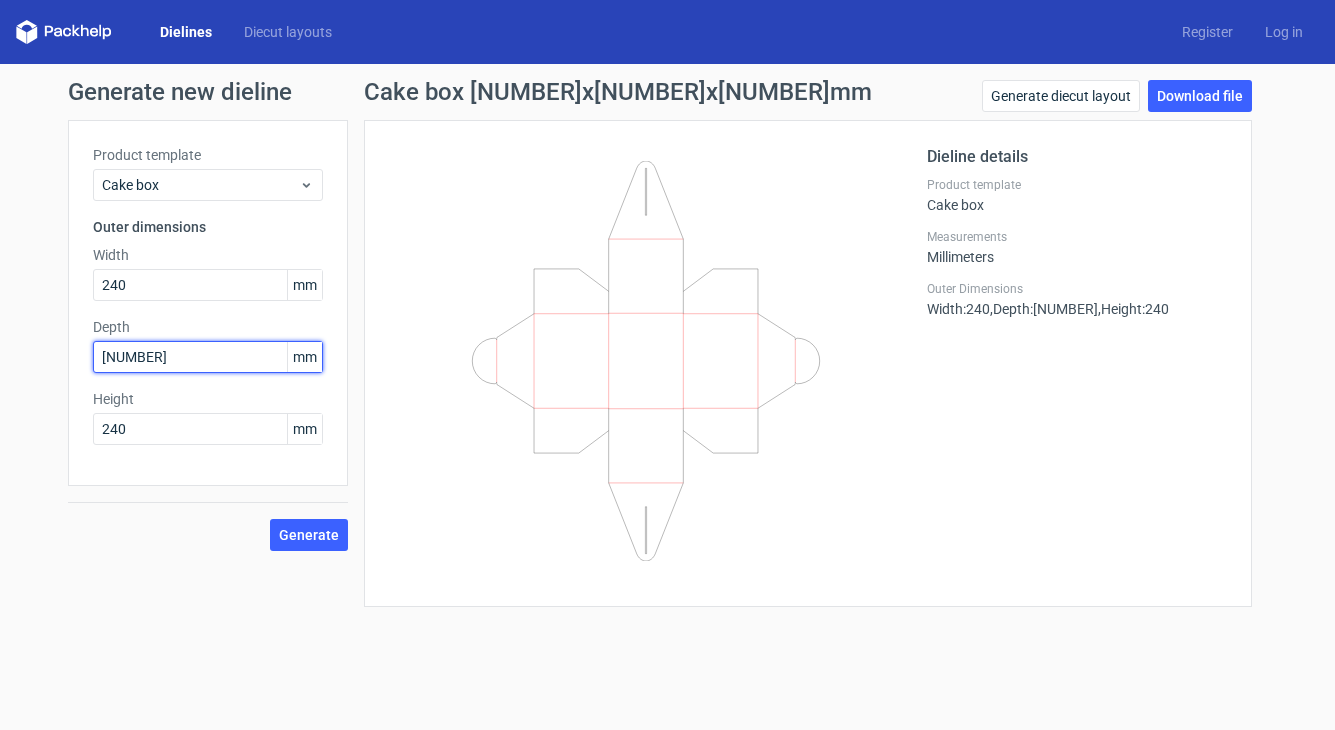 click on "[NUMBER]" at bounding box center [208, 357] 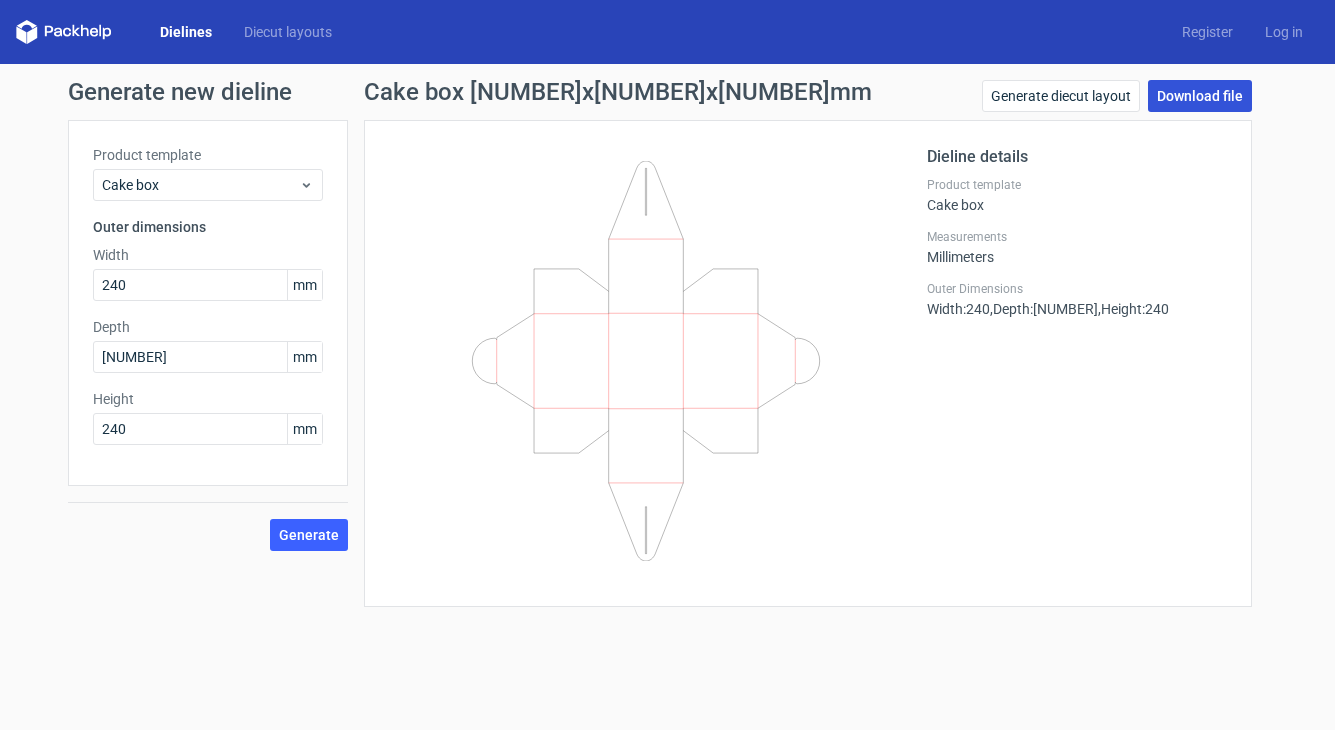 click on "Download file" at bounding box center [1200, 96] 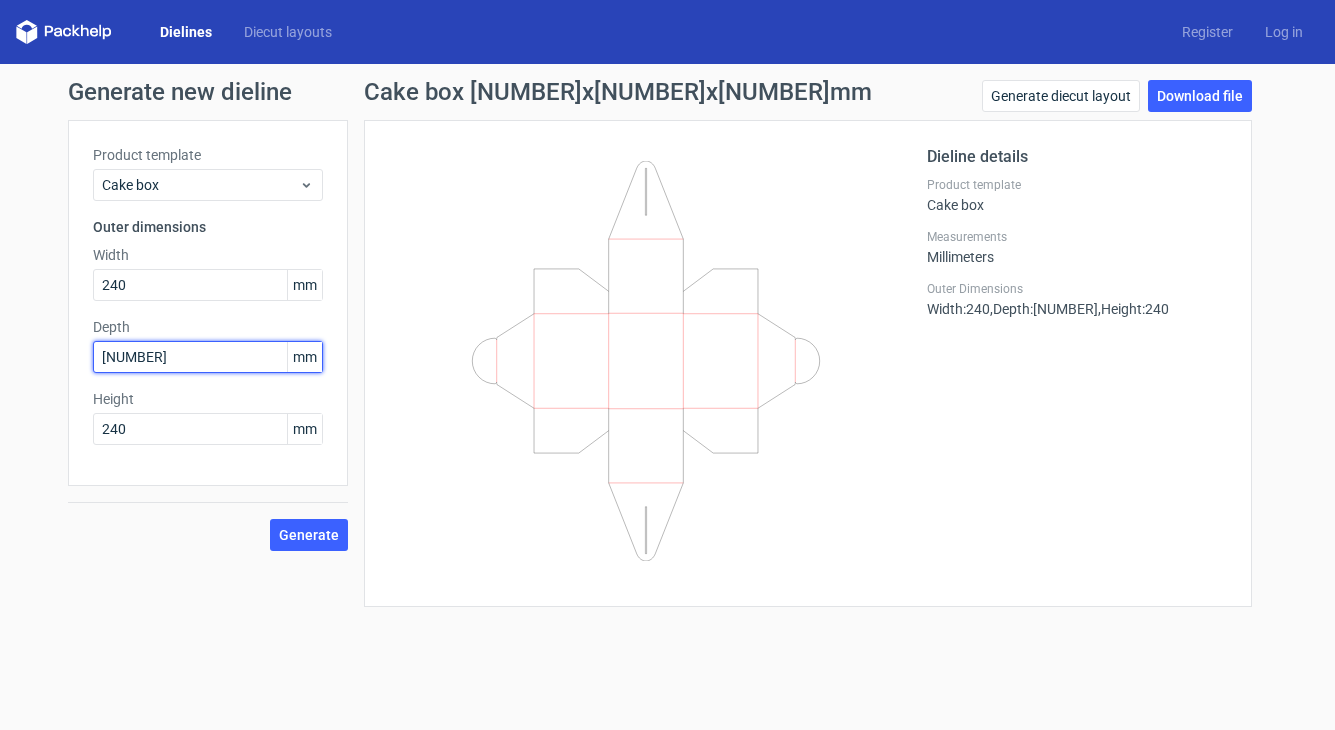 click on "[NUMBER]" at bounding box center (208, 357) 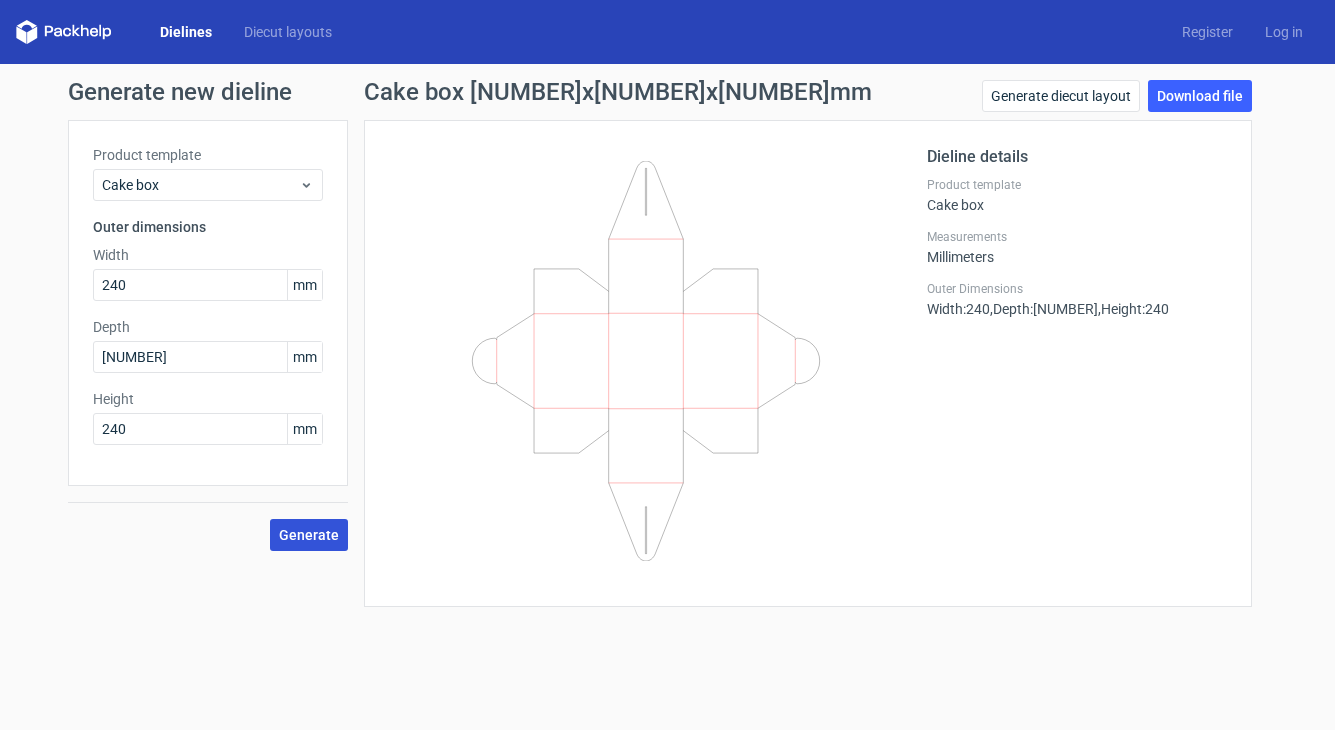 click on "Generate" at bounding box center (309, 535) 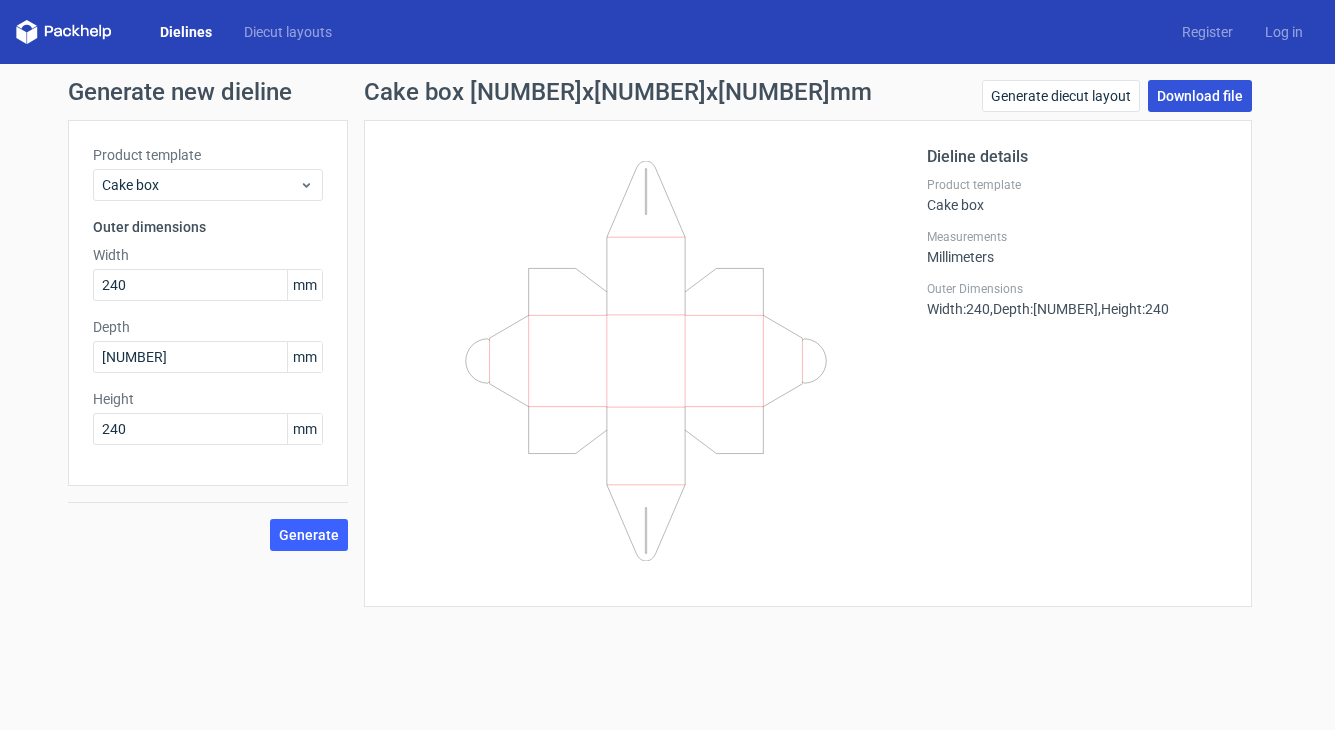 click on "Download file" at bounding box center (1200, 96) 